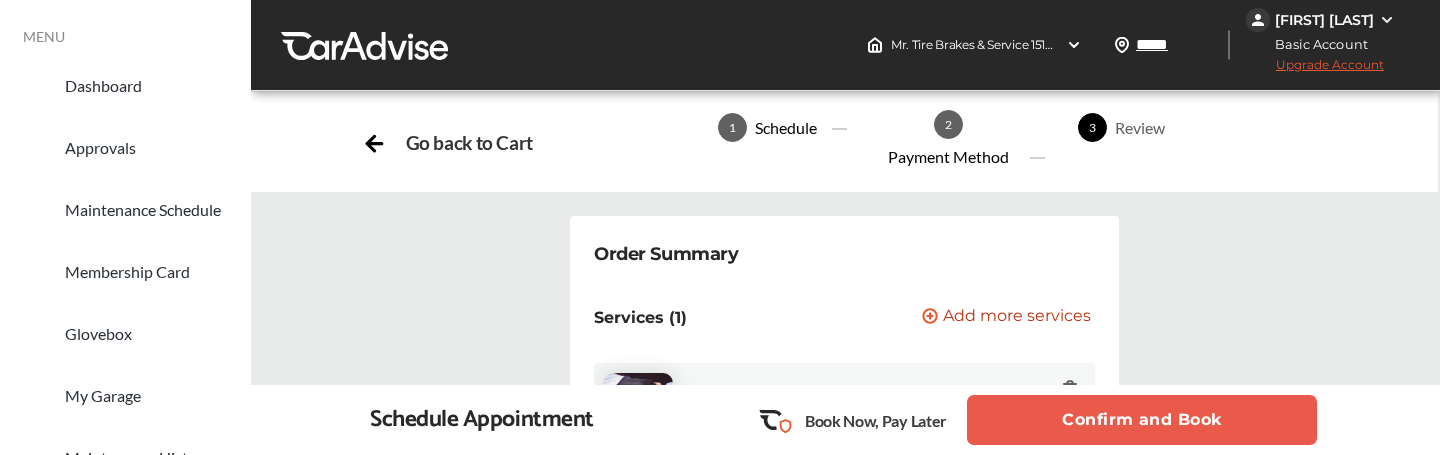 scroll, scrollTop: 888, scrollLeft: 0, axis: vertical 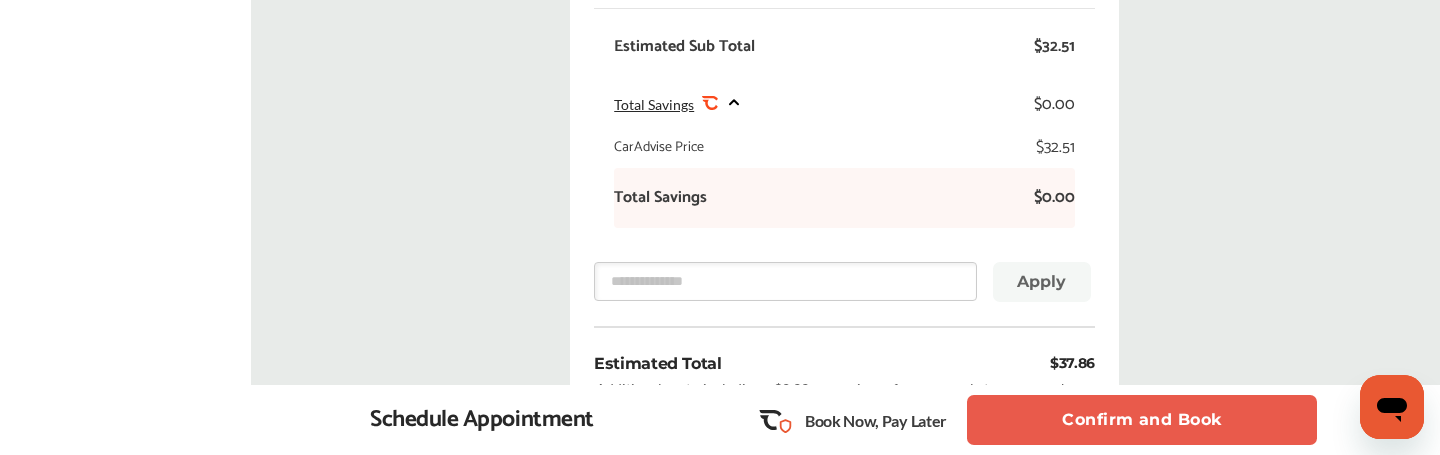 click on "Confirm and Book" at bounding box center [1142, 420] 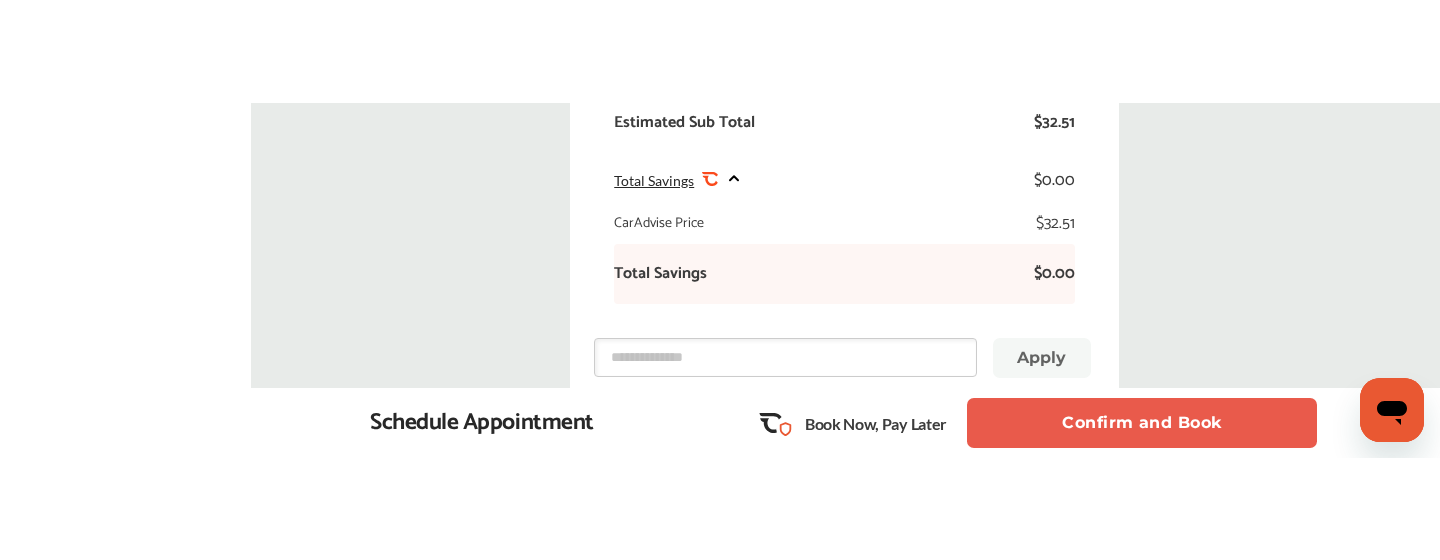 scroll, scrollTop: 965, scrollLeft: 0, axis: vertical 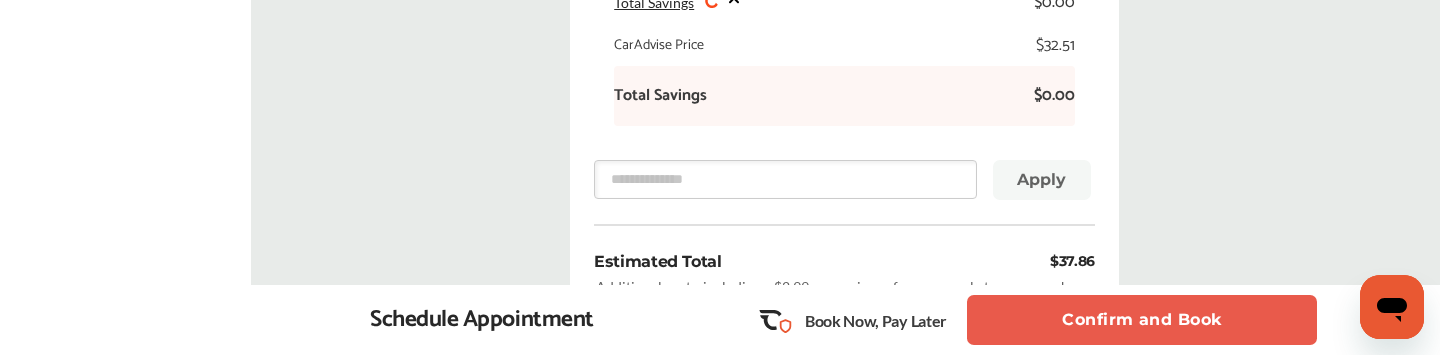 click on "Confirm and Book" at bounding box center [1142, 320] 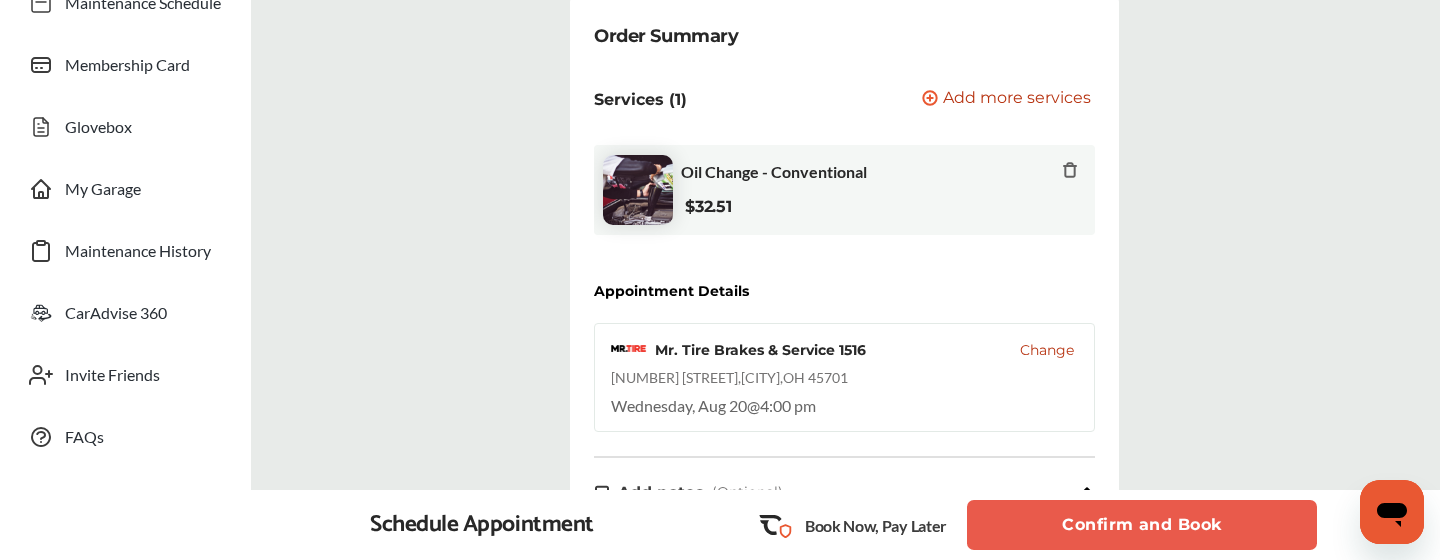 scroll, scrollTop: 214, scrollLeft: 0, axis: vertical 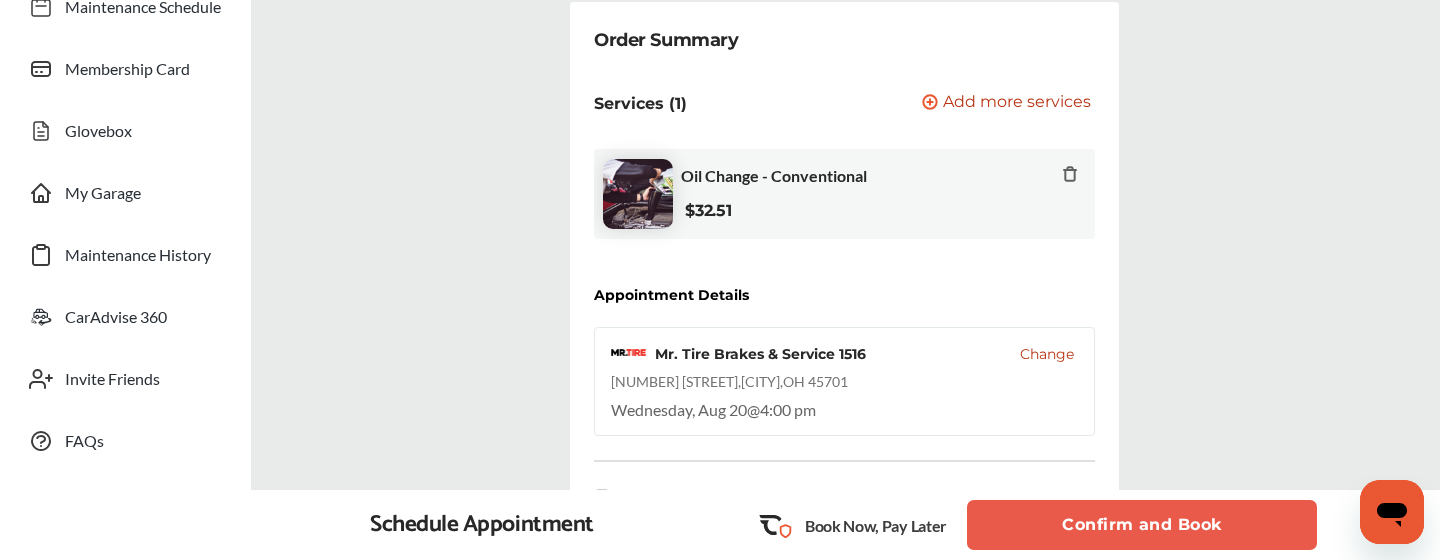 click on "Add more services" at bounding box center (1017, 103) 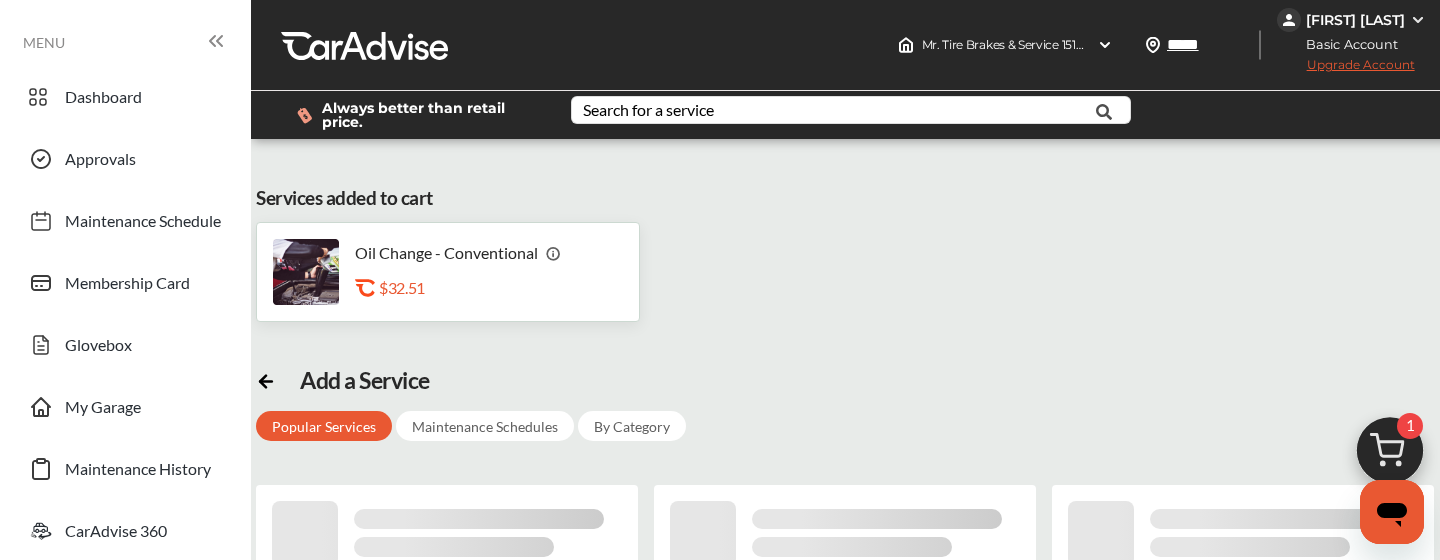 scroll, scrollTop: 90, scrollLeft: 0, axis: vertical 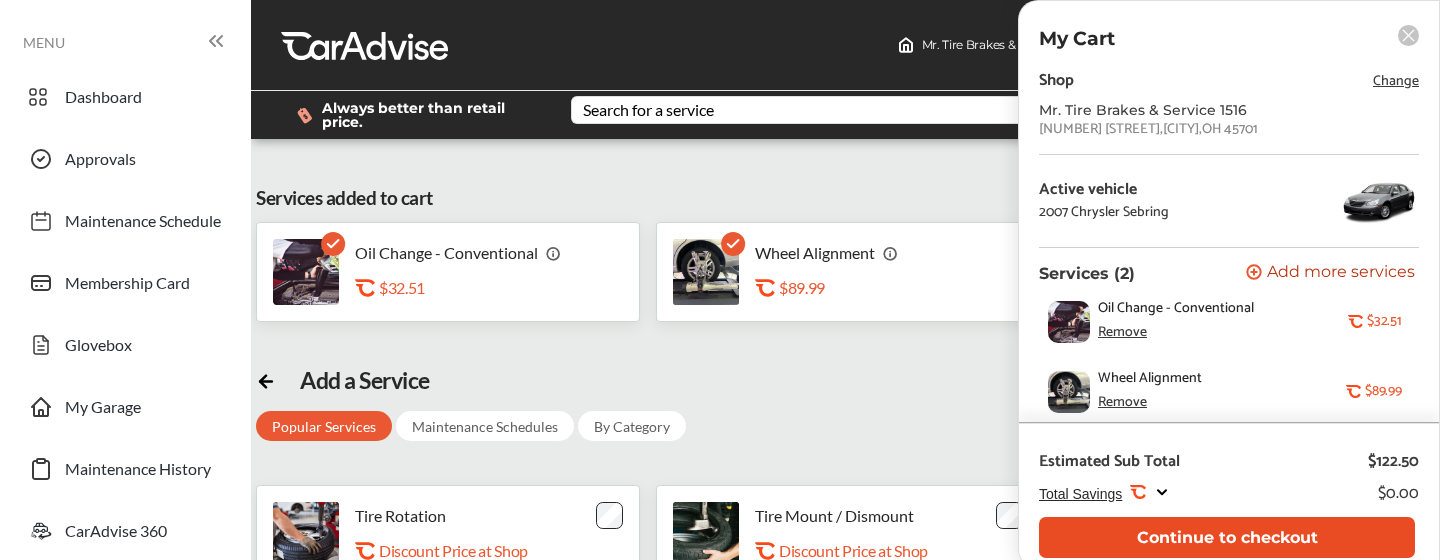 click on "Continue to checkout" at bounding box center (1227, 537) 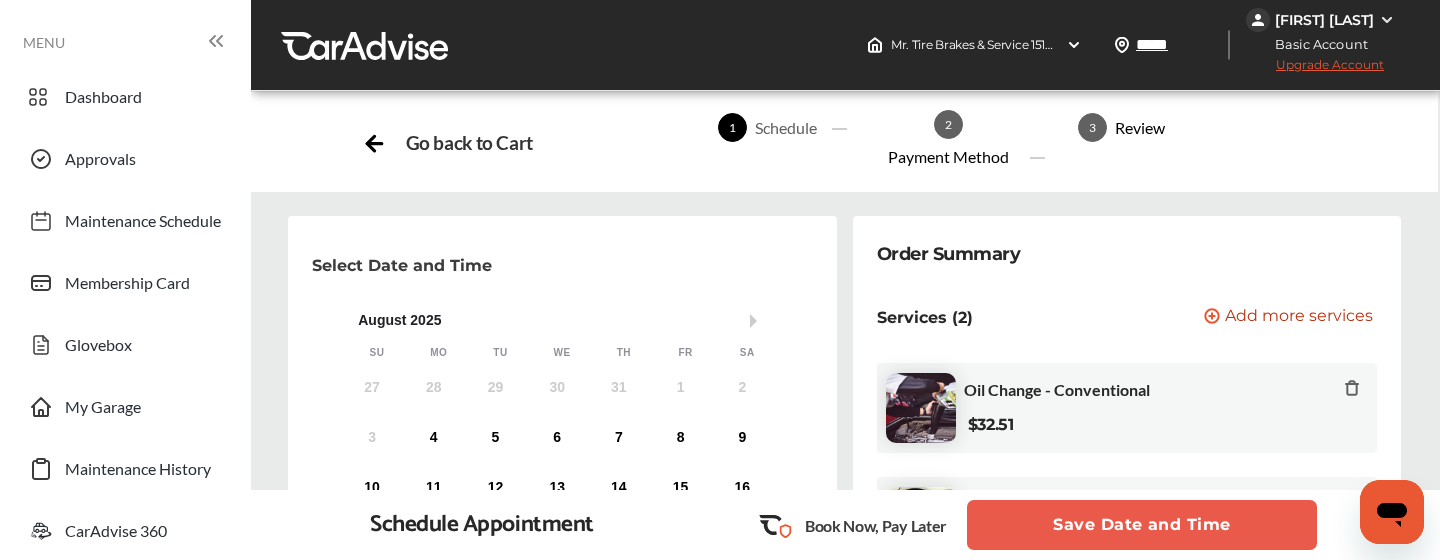 scroll, scrollTop: 0, scrollLeft: 0, axis: both 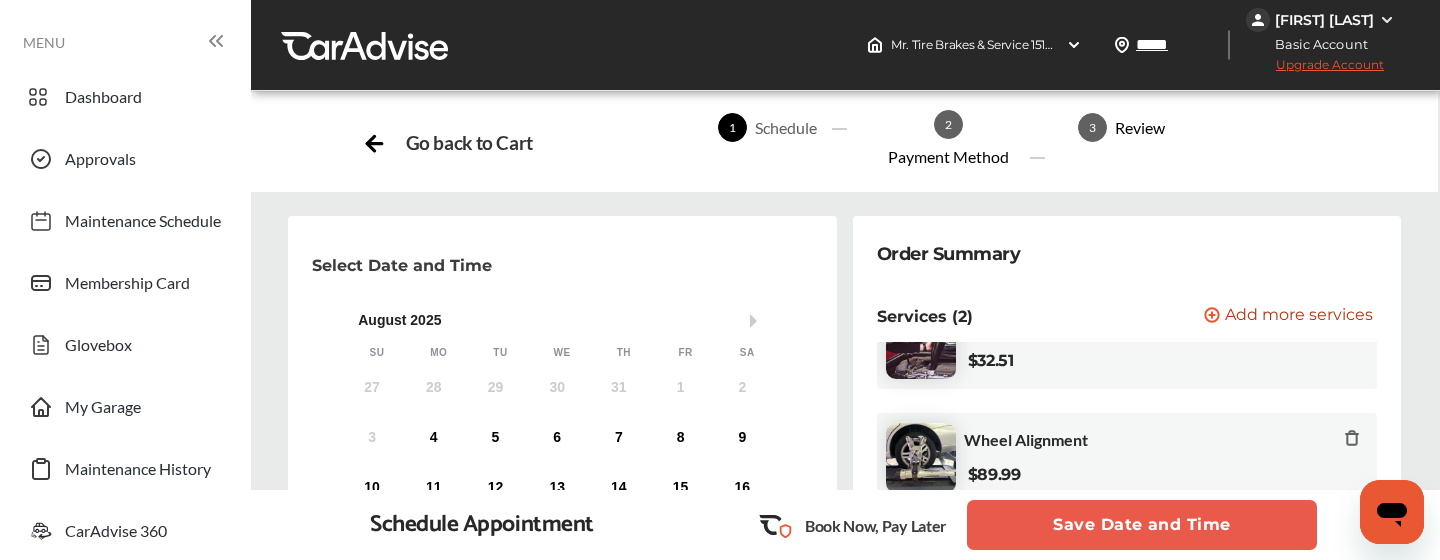 click on "22" at bounding box center [681, 538] 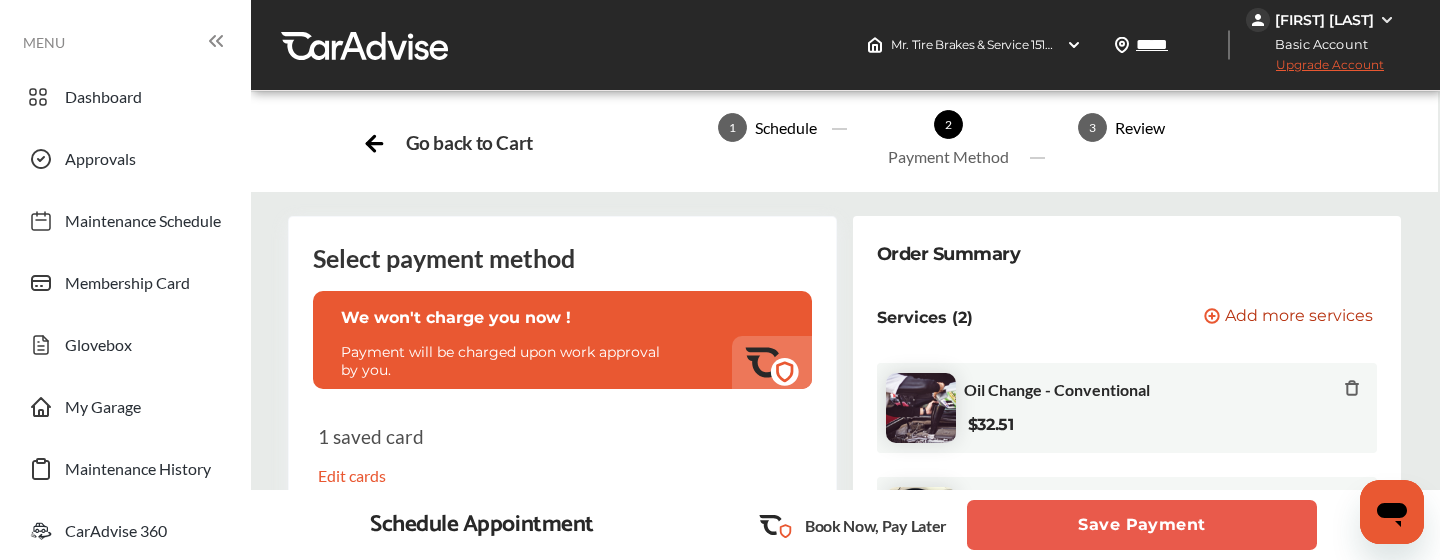 scroll, scrollTop: 680, scrollLeft: 0, axis: vertical 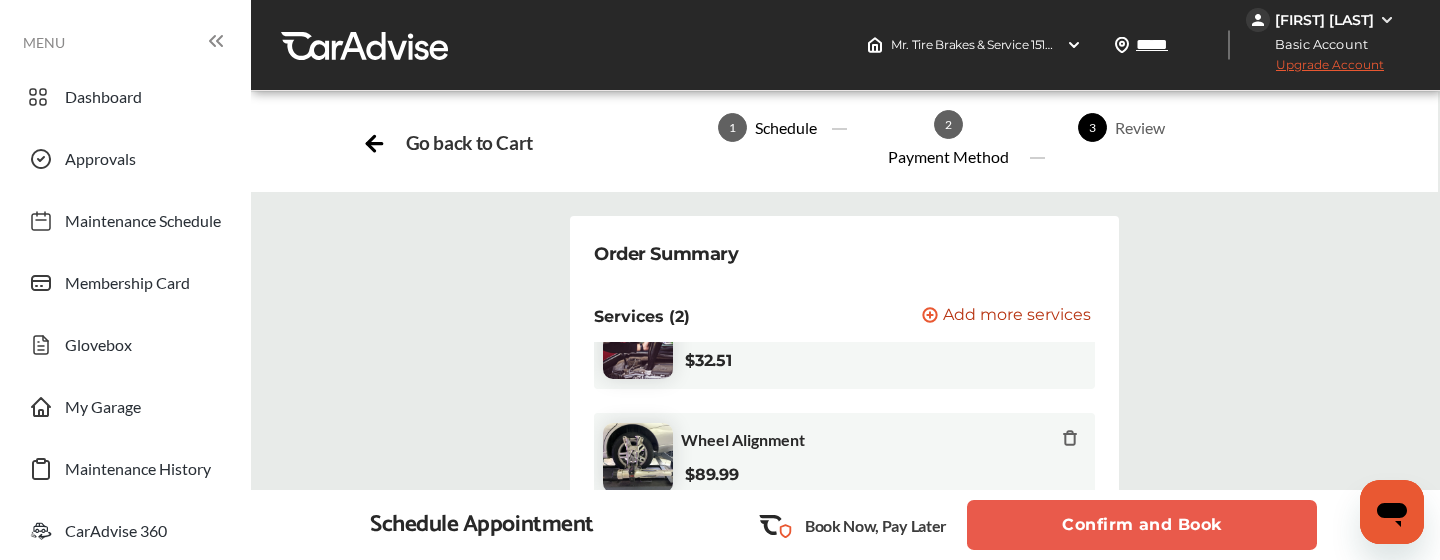 click on "Confirm and Book" at bounding box center (1142, 525) 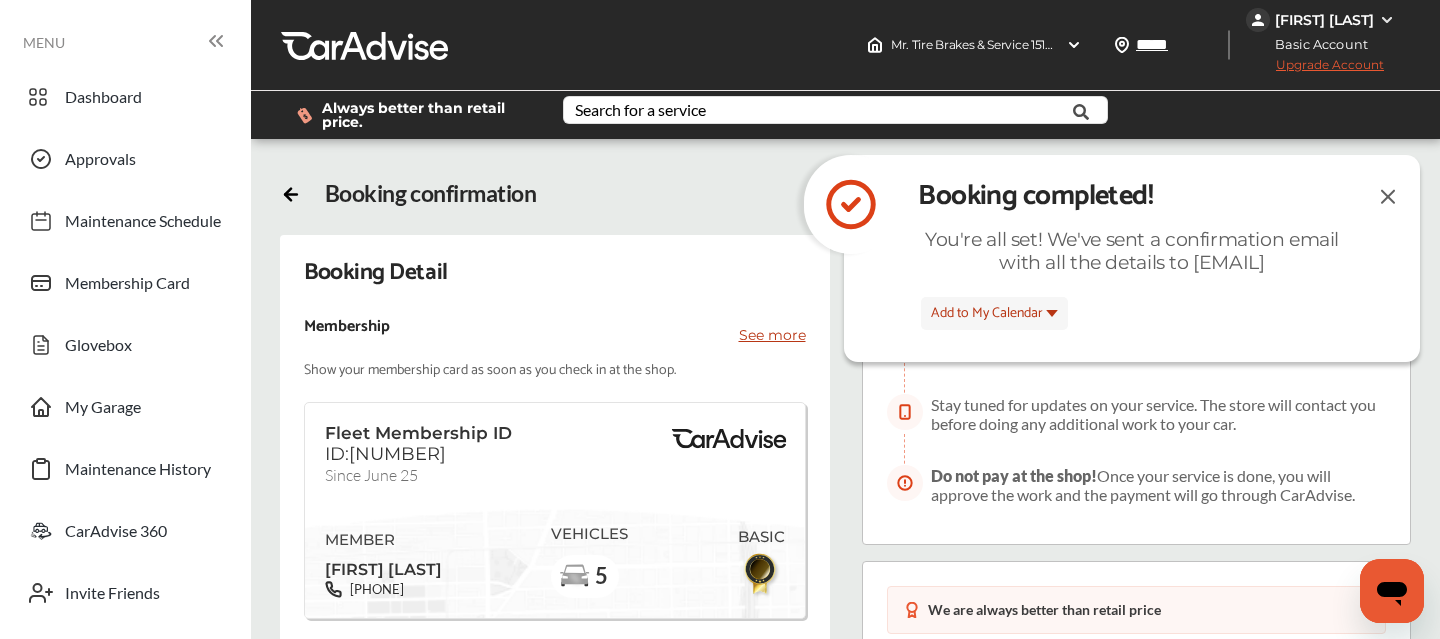 scroll, scrollTop: 390, scrollLeft: 0, axis: vertical 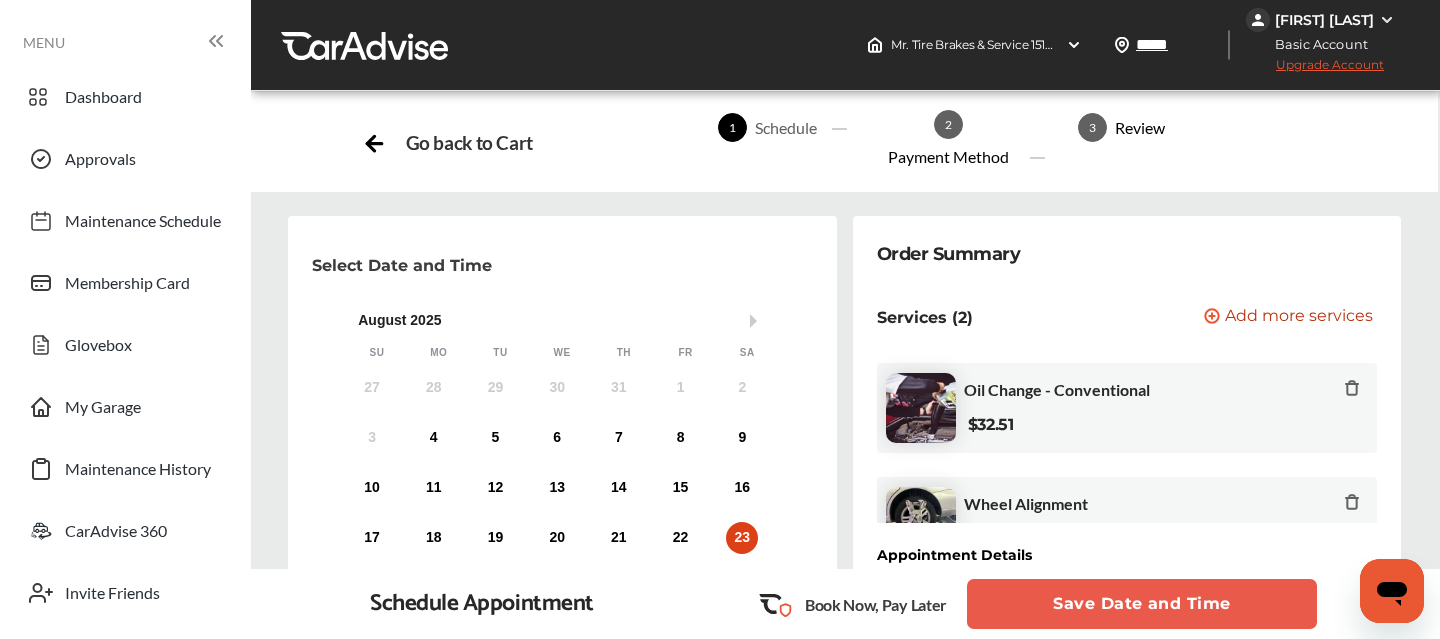 click on "25" at bounding box center [434, 588] 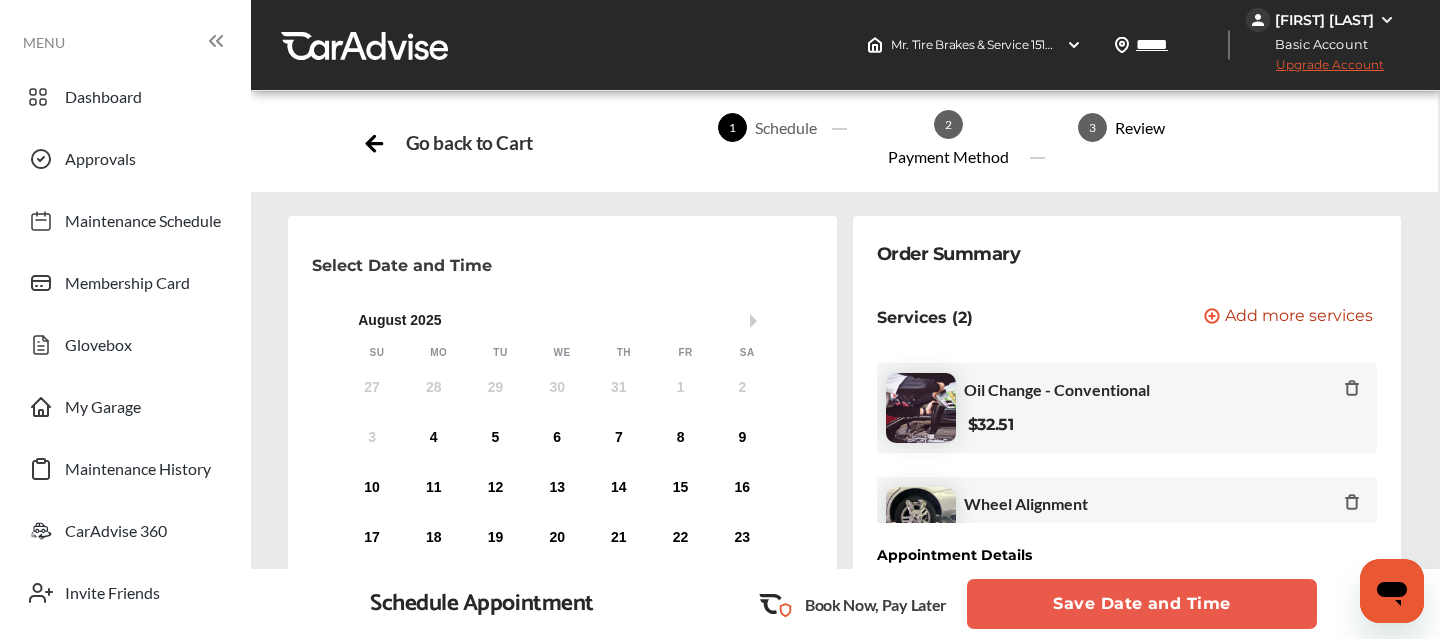scroll, scrollTop: 425, scrollLeft: 0, axis: vertical 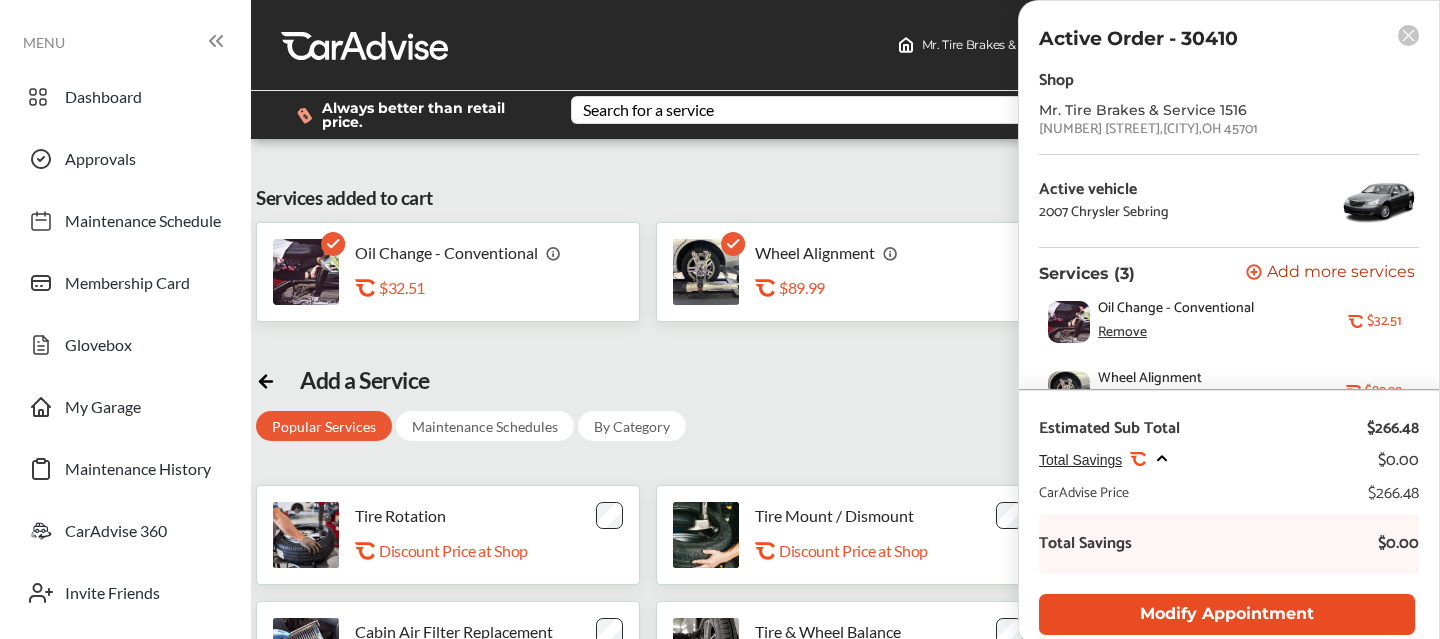click on "Modify Appointment" at bounding box center (1227, 614) 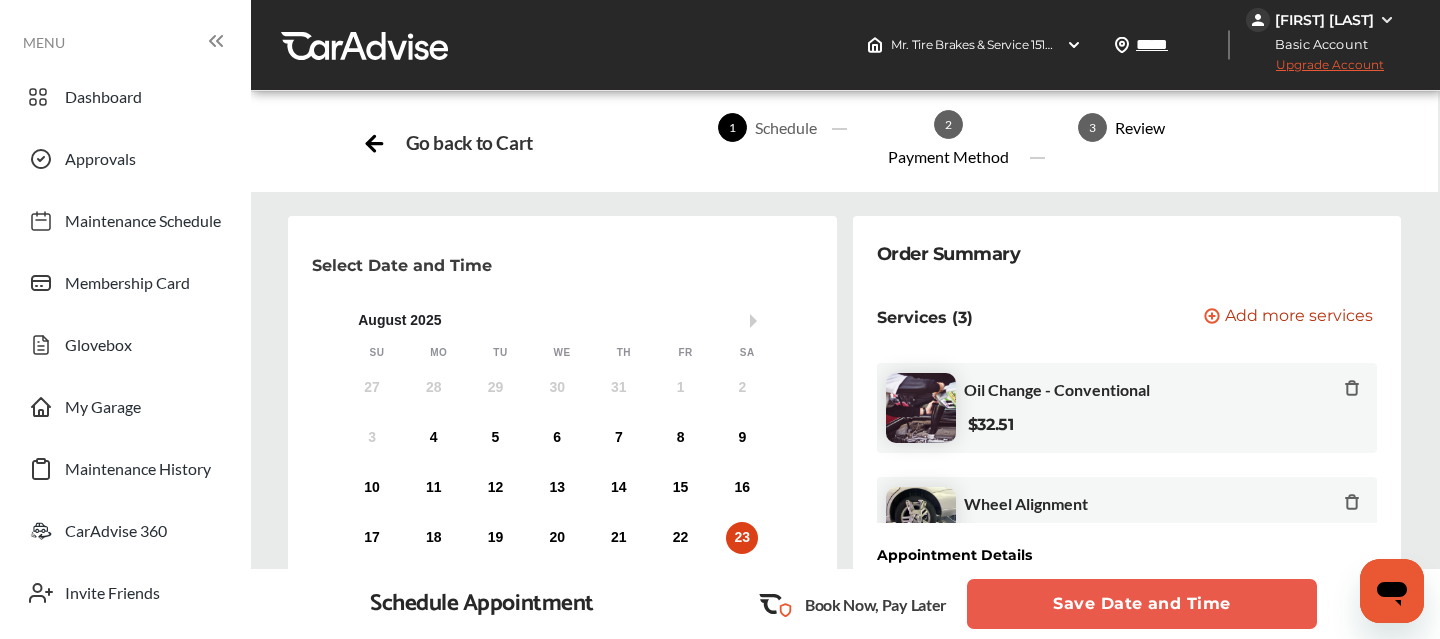scroll, scrollTop: 0, scrollLeft: 0, axis: both 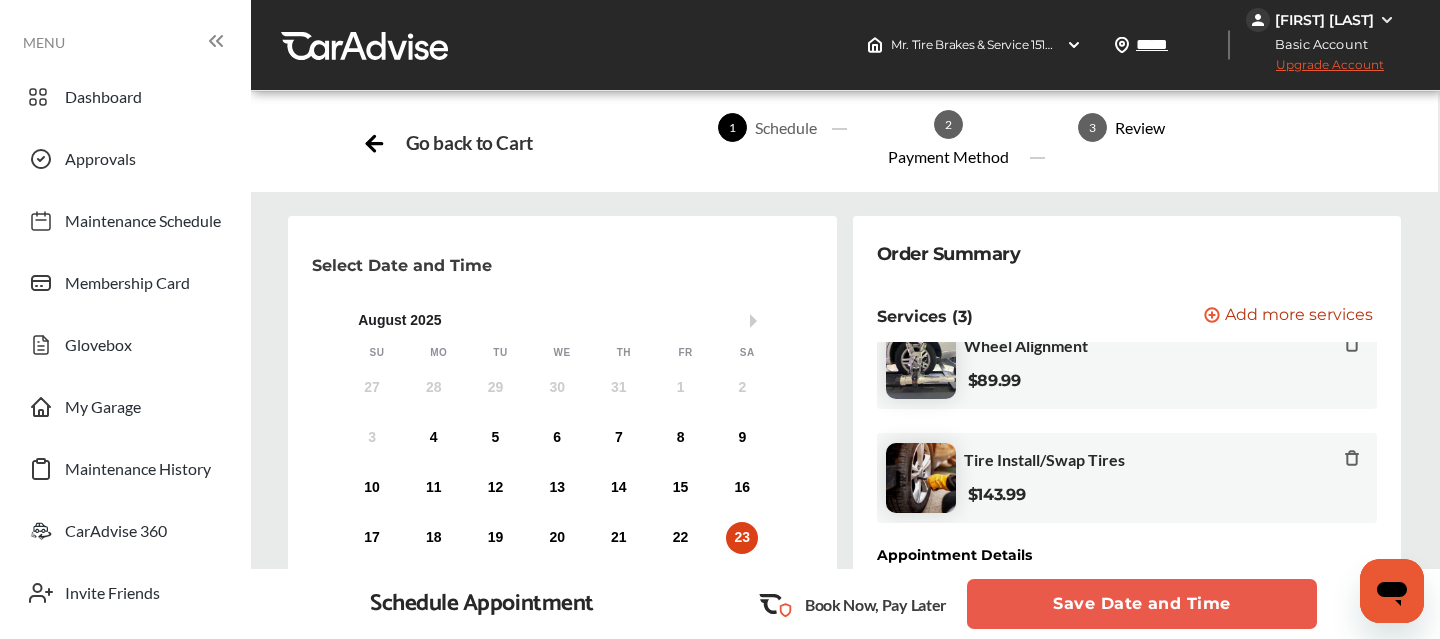 click on "25" at bounding box center (434, 588) 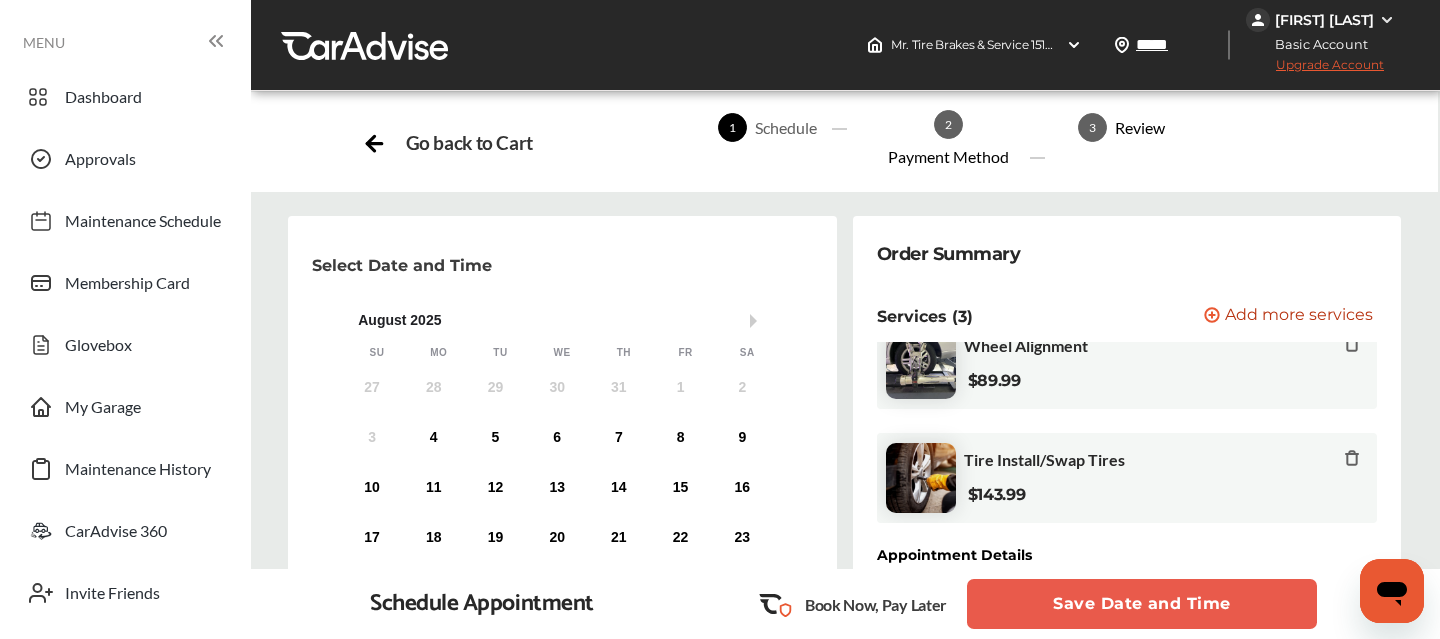 scroll, scrollTop: 523, scrollLeft: 0, axis: vertical 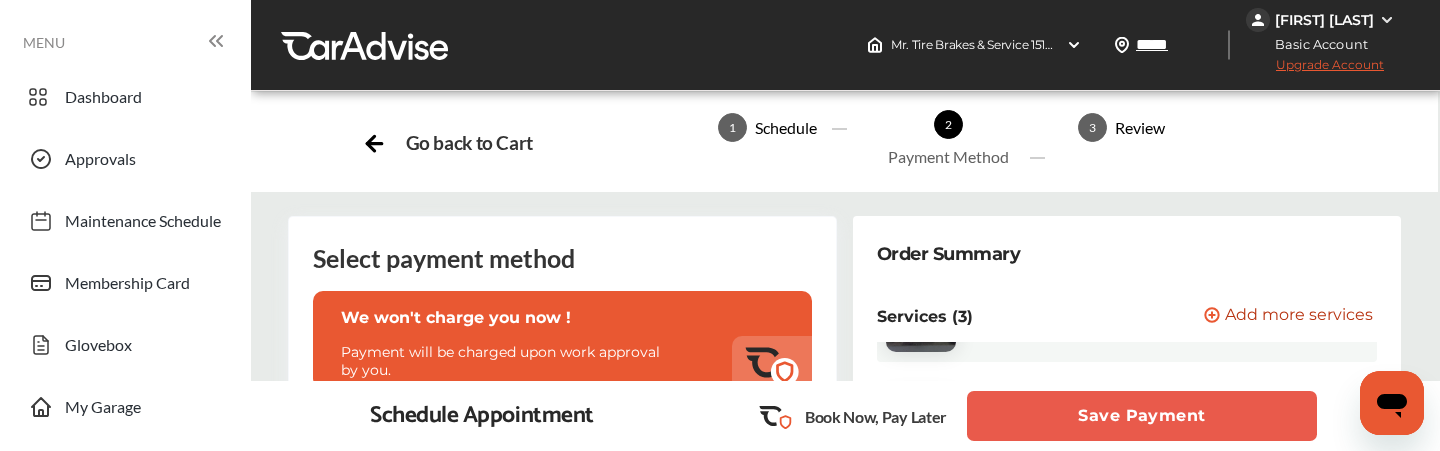 click on "Save Payment" at bounding box center [1142, 416] 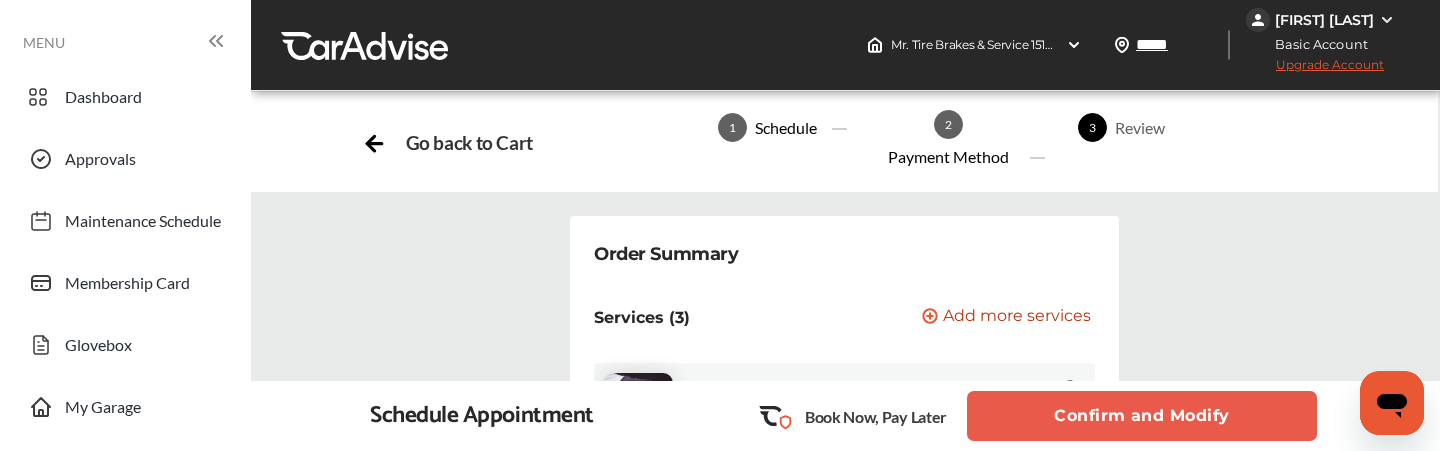 scroll, scrollTop: 1224, scrollLeft: 0, axis: vertical 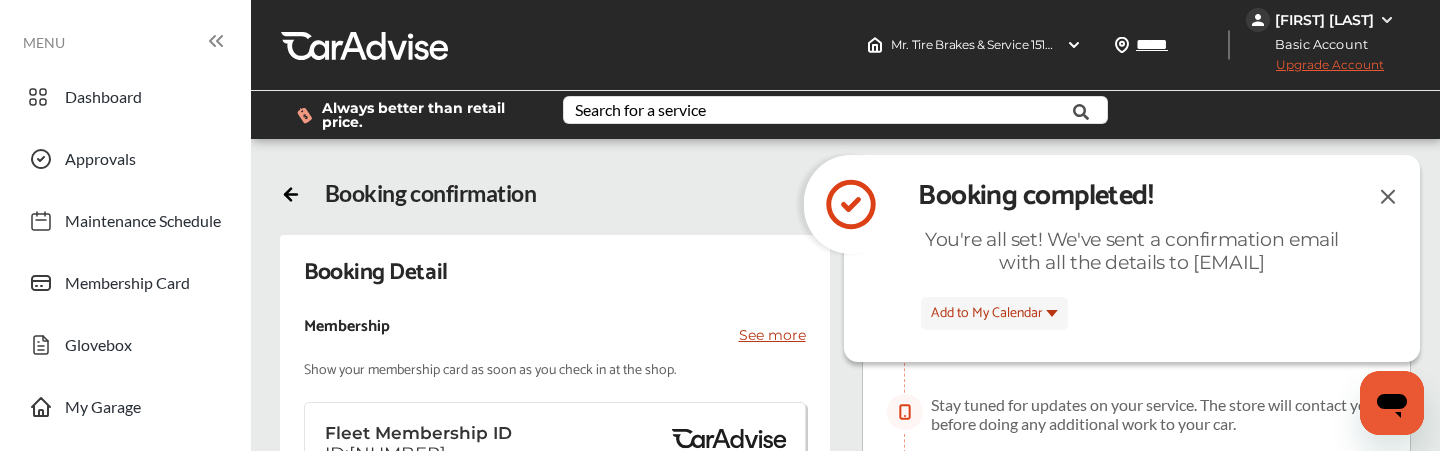 click on "Modify Appointment" at bounding box center (689, 757) 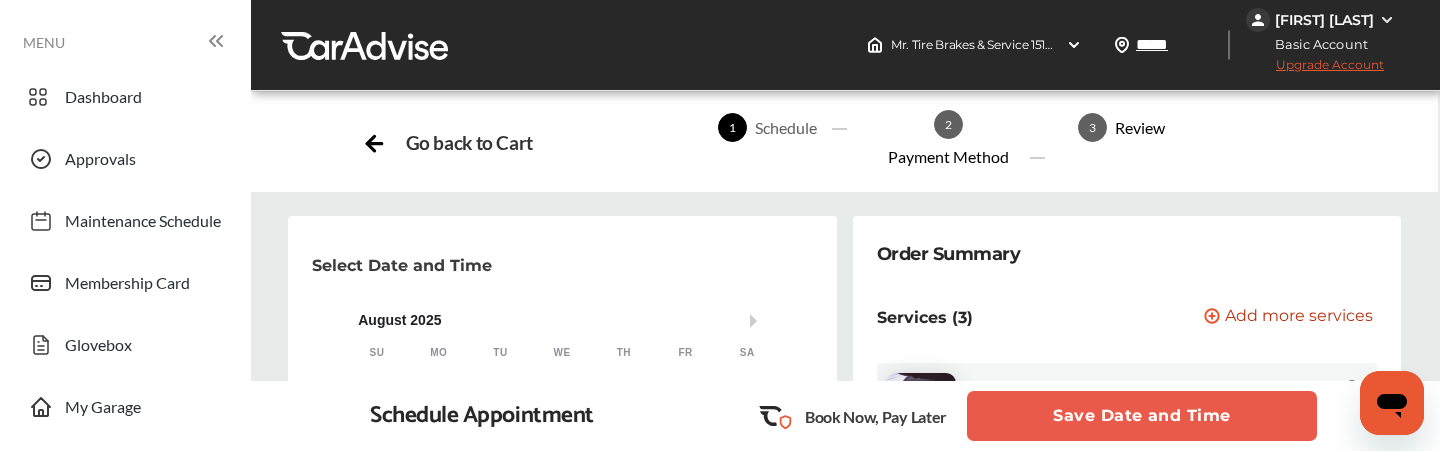 scroll, scrollTop: 363, scrollLeft: 0, axis: vertical 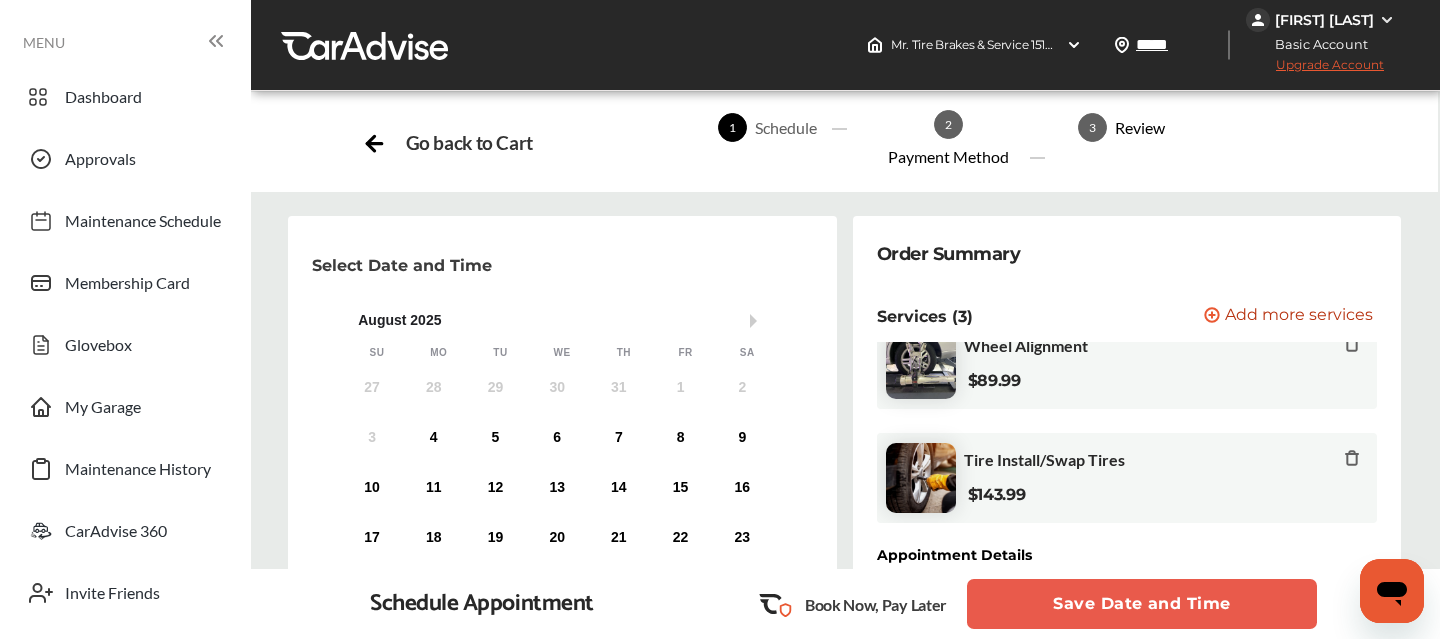 click on "Mr. Tire Brakes & Service 1516 [NUMBER] [STREET] ,  [CITY] ,  [STATE]   [POSTAL_CODE] Monday, Aug 25  @  12:00 pm" at bounding box center (1127, 641) 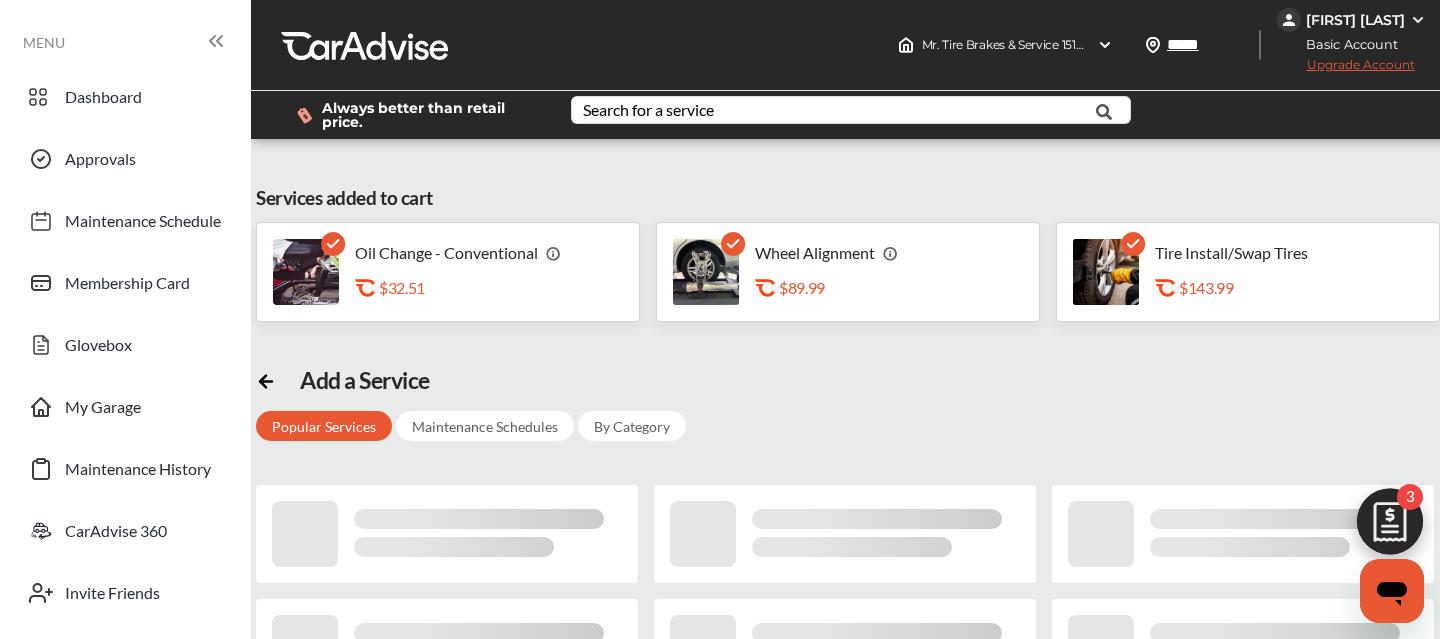 scroll, scrollTop: 0, scrollLeft: 0, axis: both 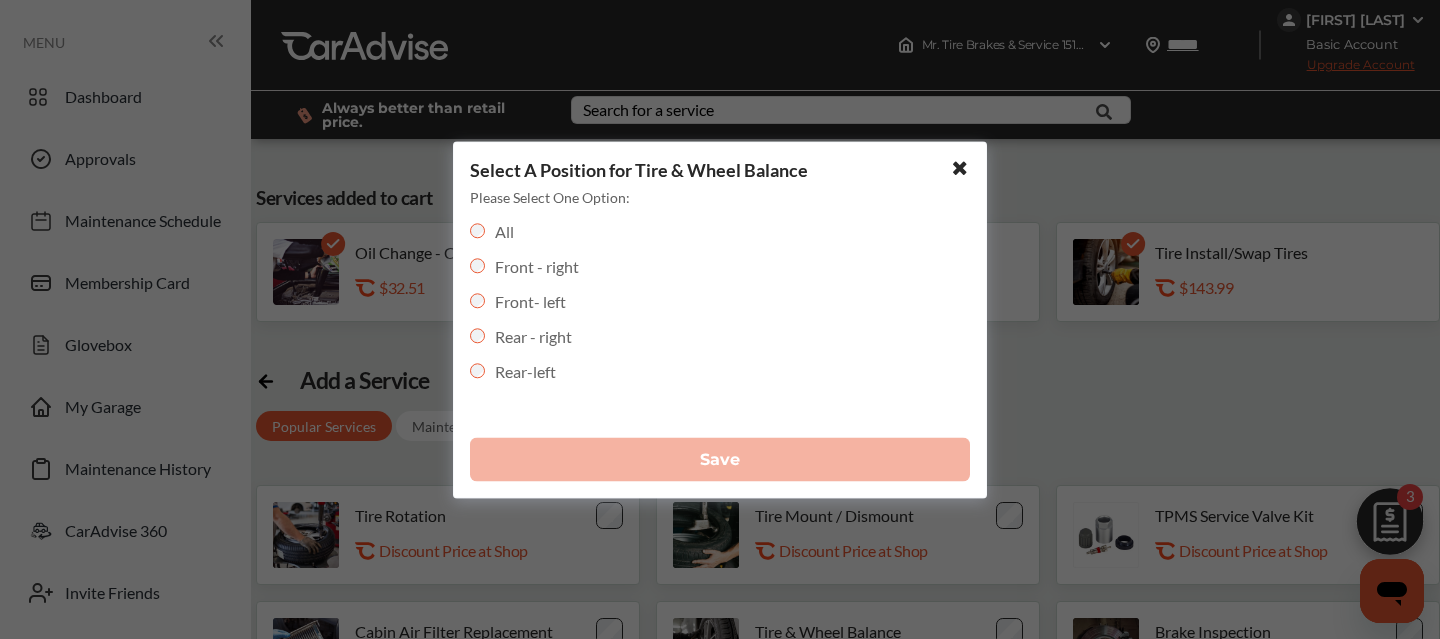click on "All Front - right Front- left Rear - right Rear-left" at bounding box center [720, 321] 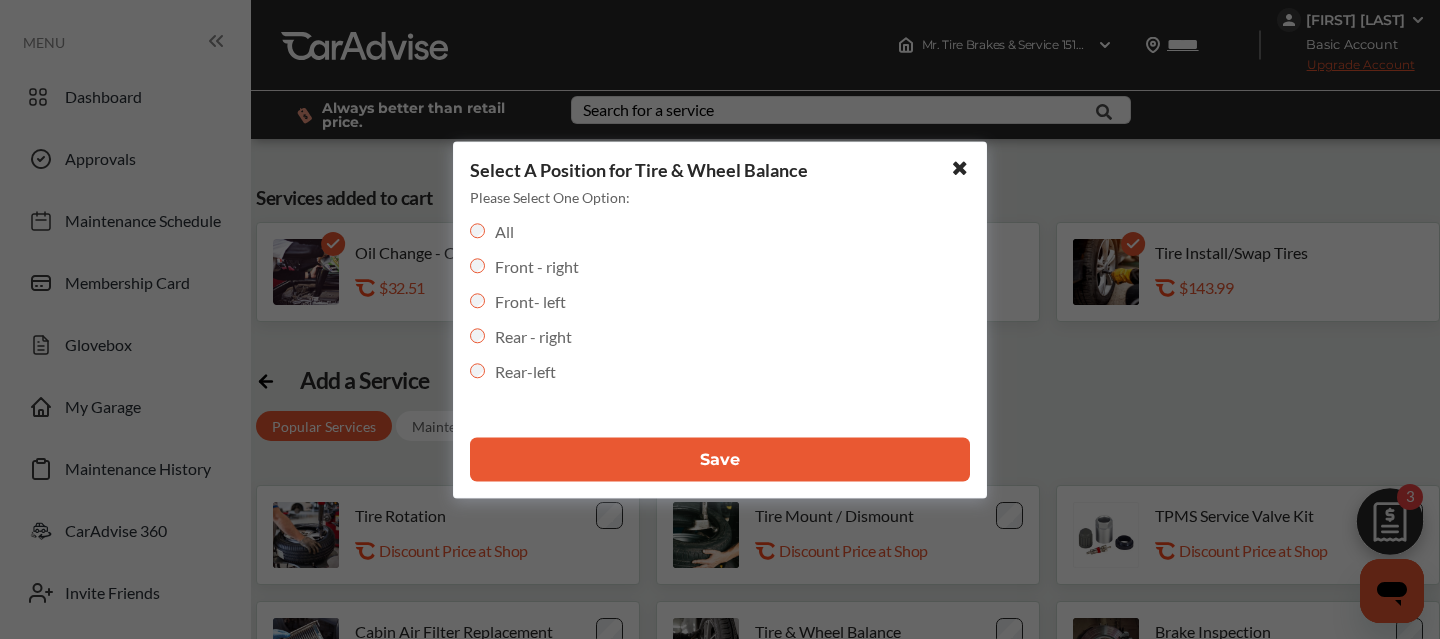 click on "Save" at bounding box center [720, 459] 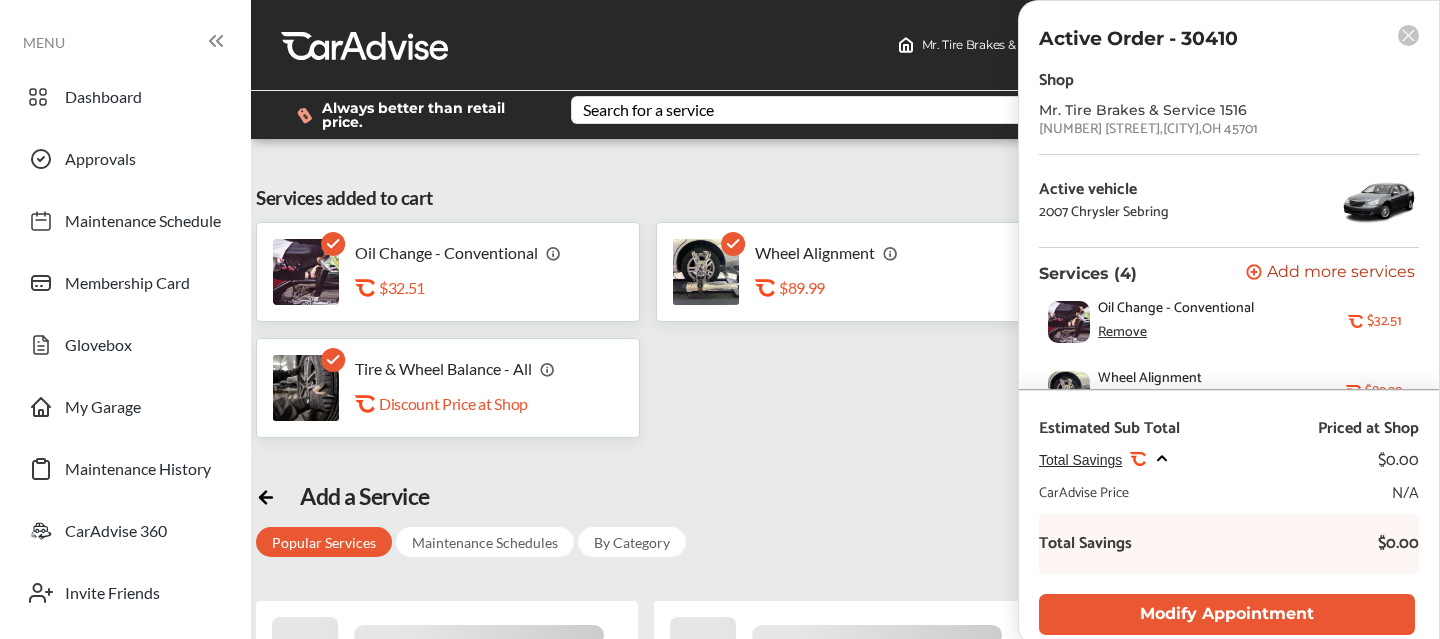 scroll, scrollTop: 312, scrollLeft: 0, axis: vertical 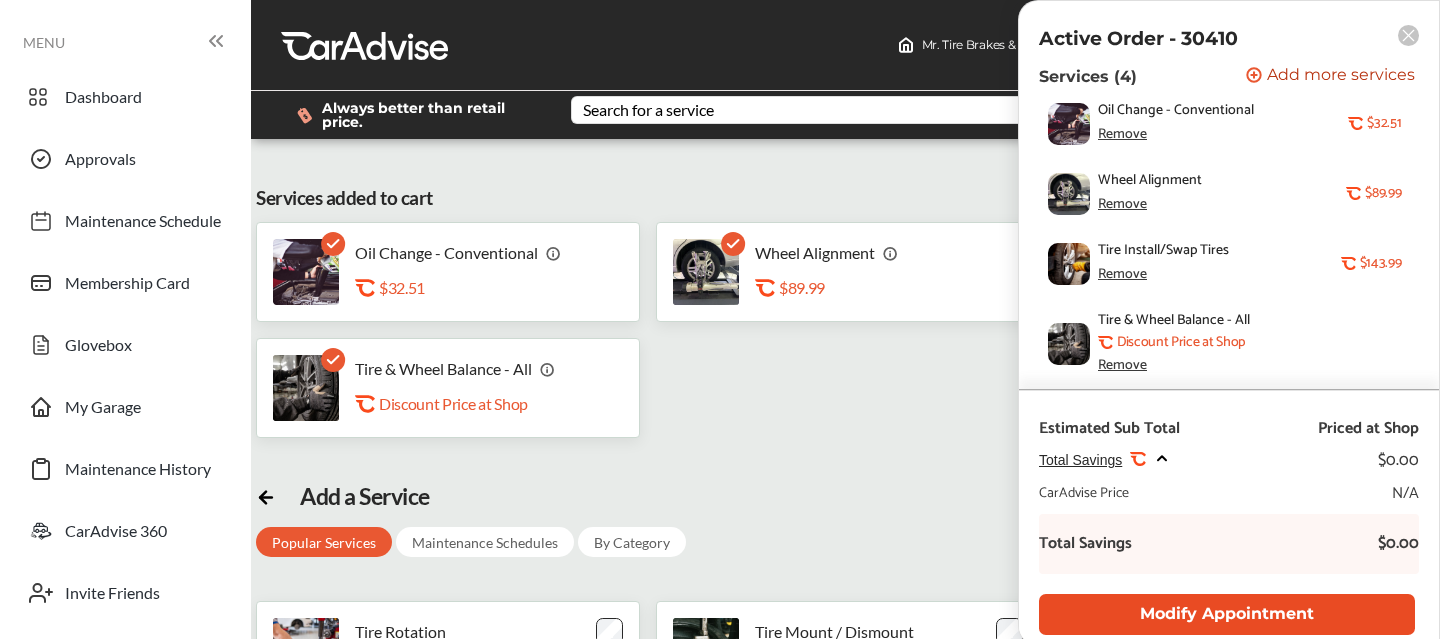 click on "Modify Appointment" at bounding box center (1227, 614) 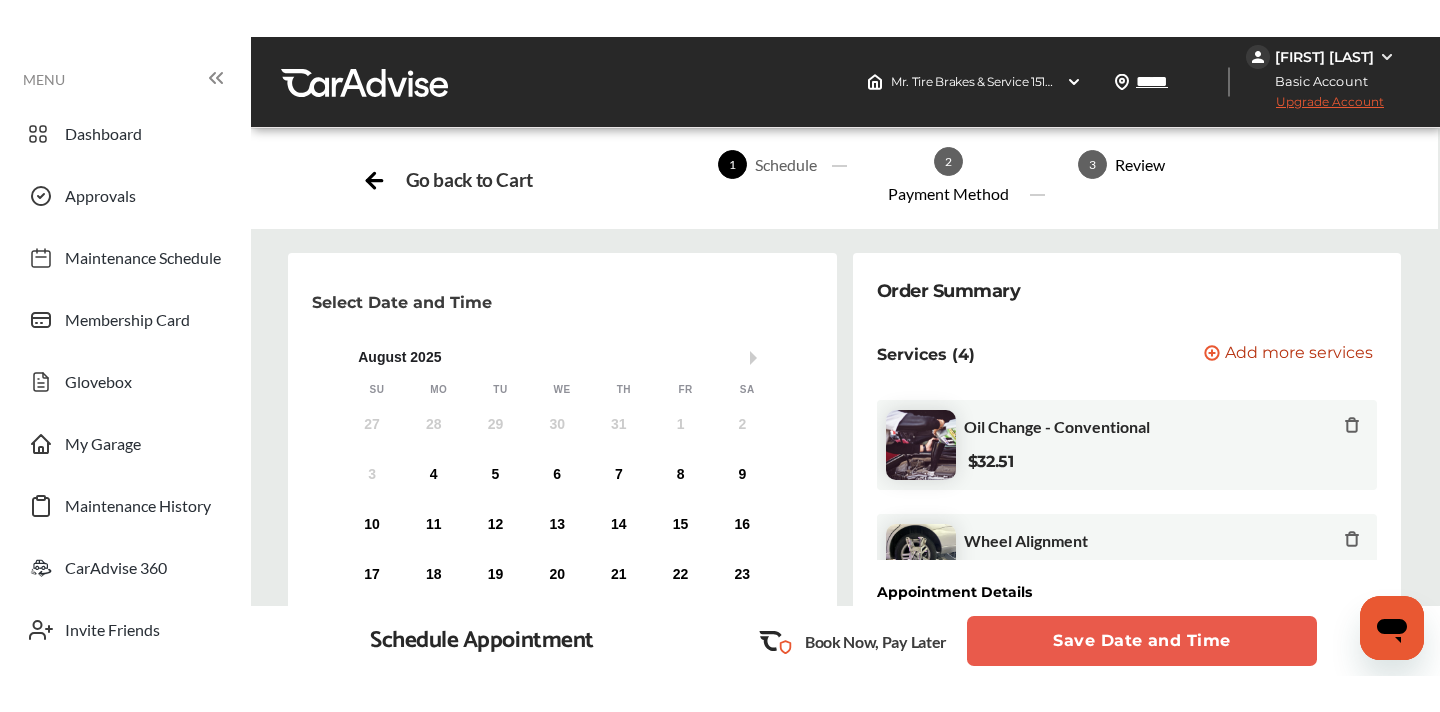 scroll, scrollTop: 489, scrollLeft: 0, axis: vertical 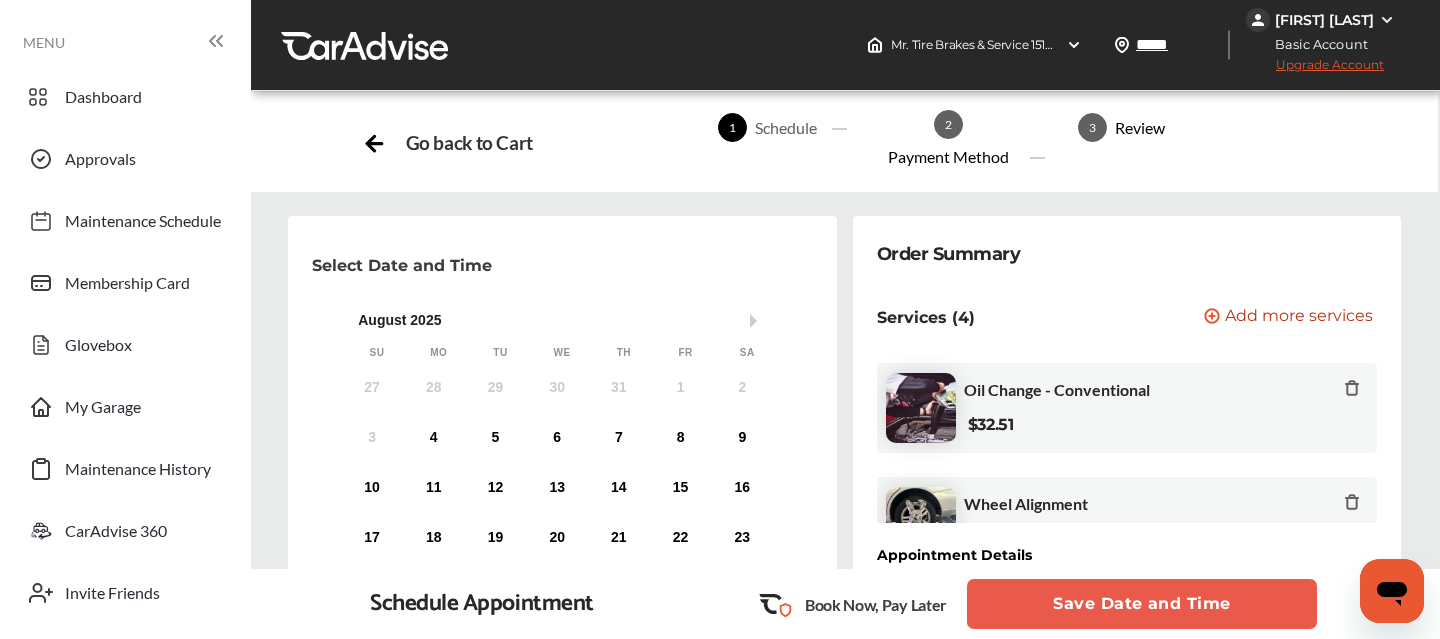 click on "Mr. Tire Brakes & Service 1516" at bounding box center (1043, 614) 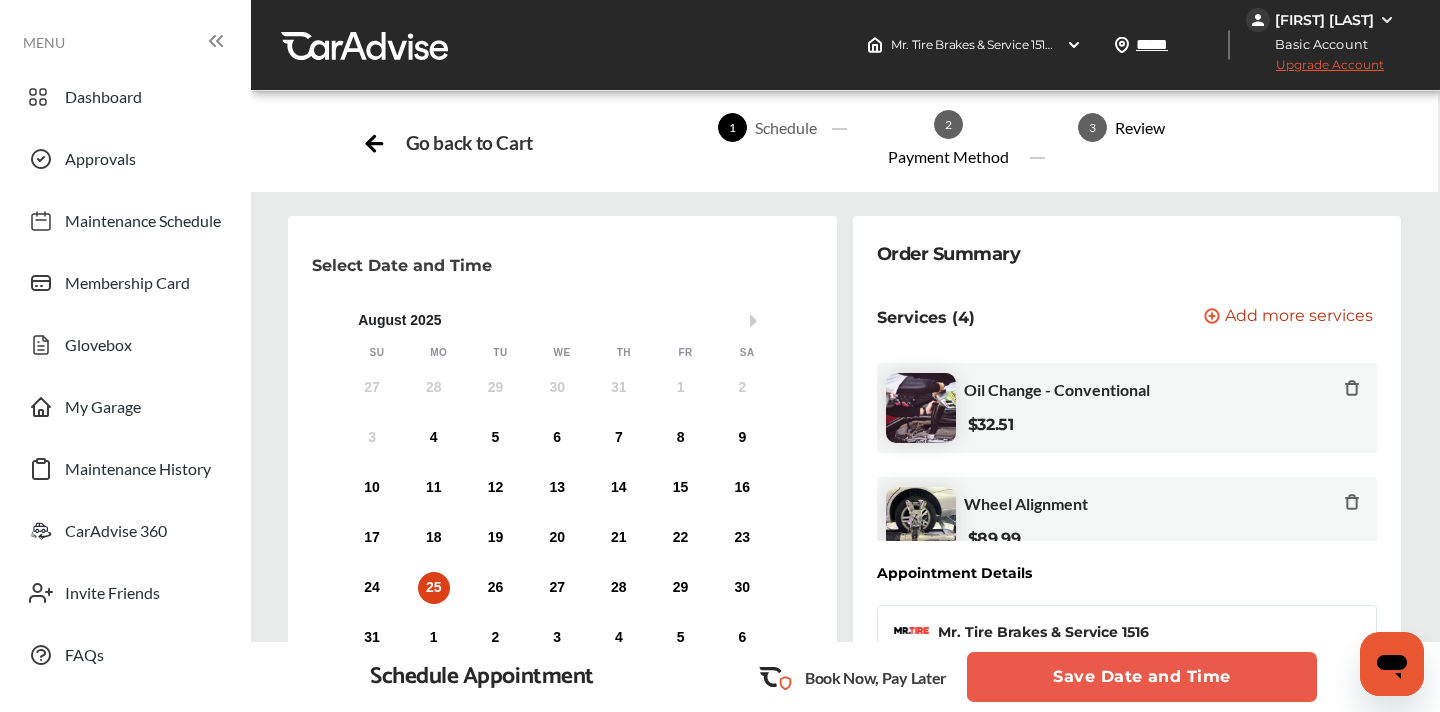 scroll, scrollTop: 0, scrollLeft: 0, axis: both 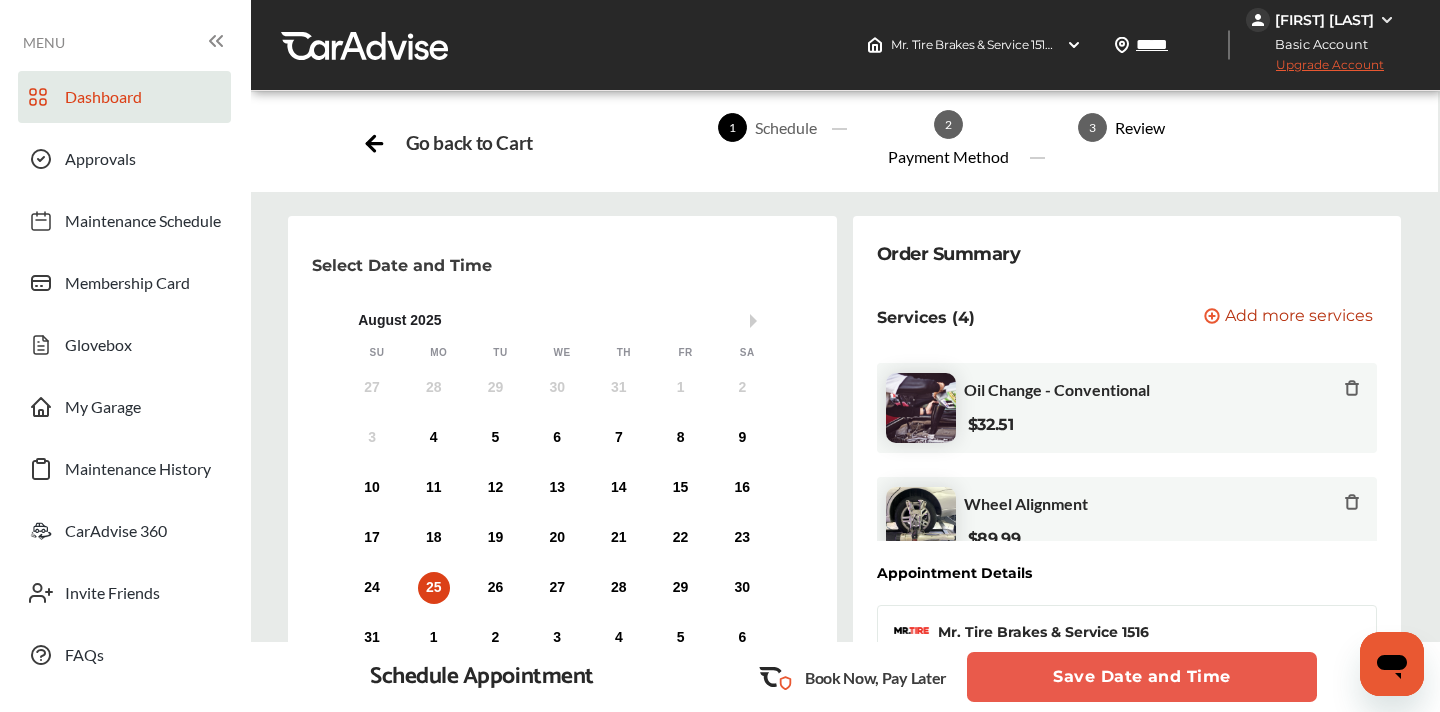 click on "Dashboard" at bounding box center [124, 97] 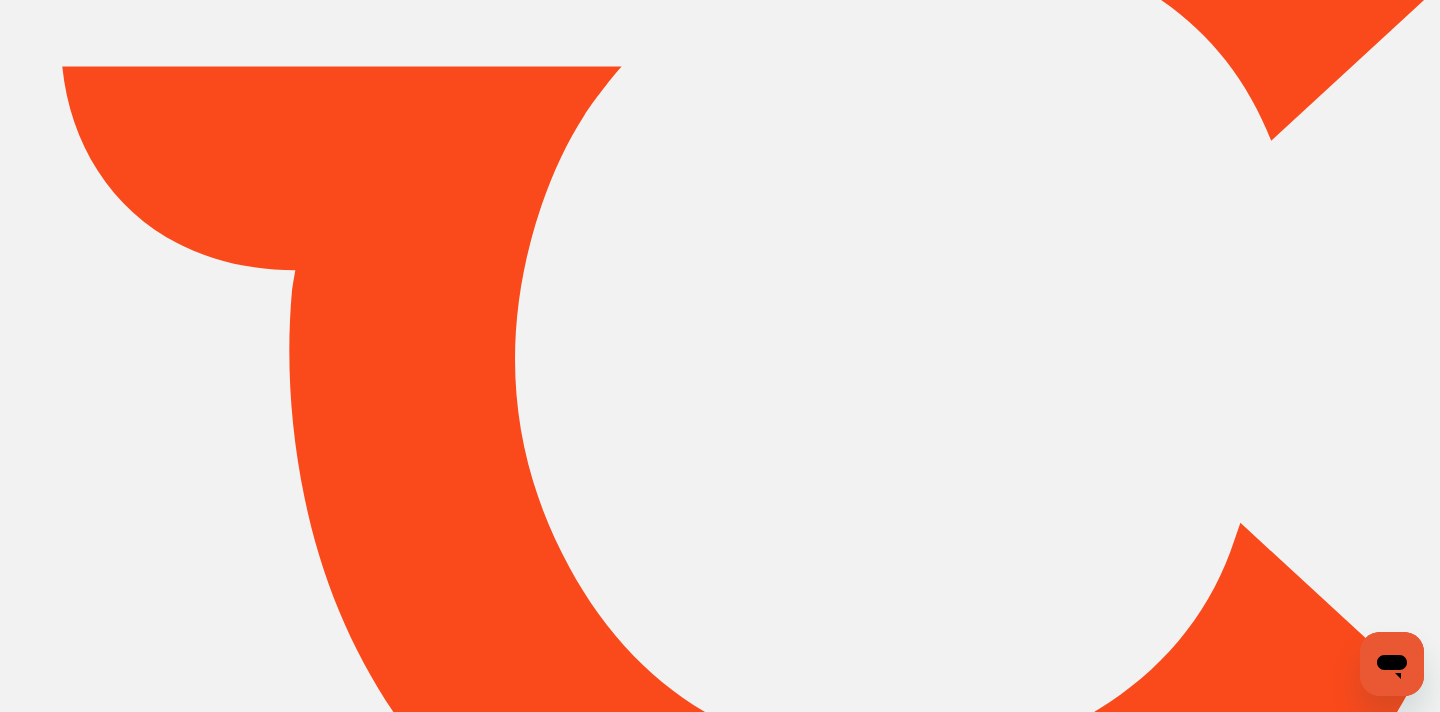 scroll, scrollTop: 266, scrollLeft: 0, axis: vertical 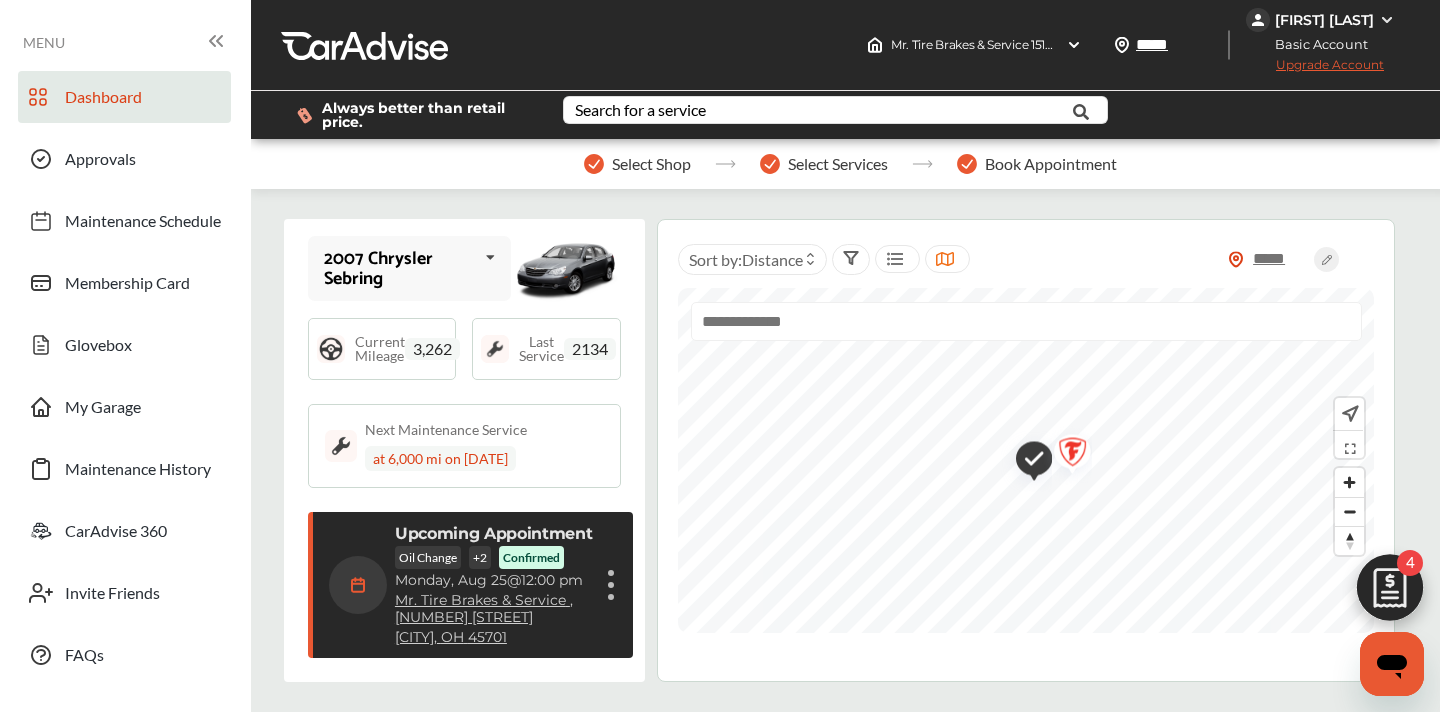 click at bounding box center (611, 585) 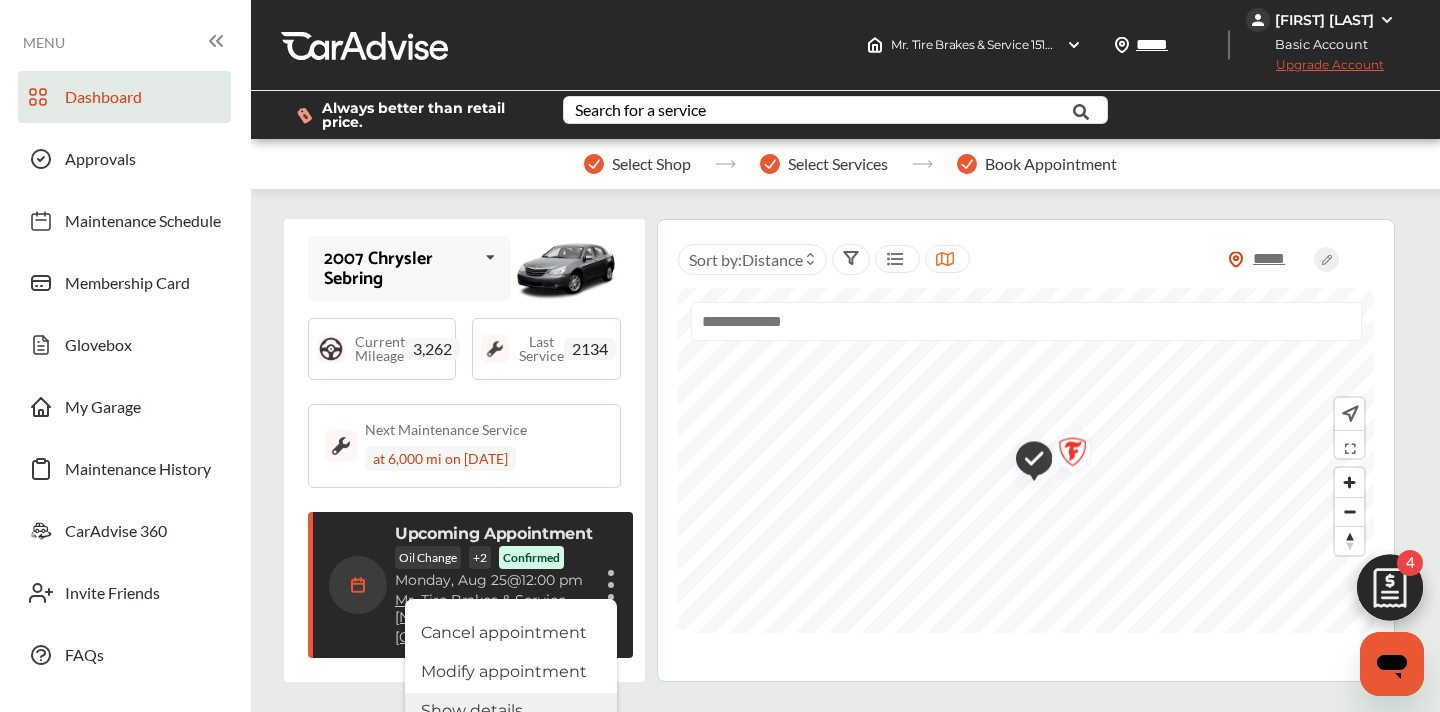 click on "Show details" at bounding box center [511, 710] 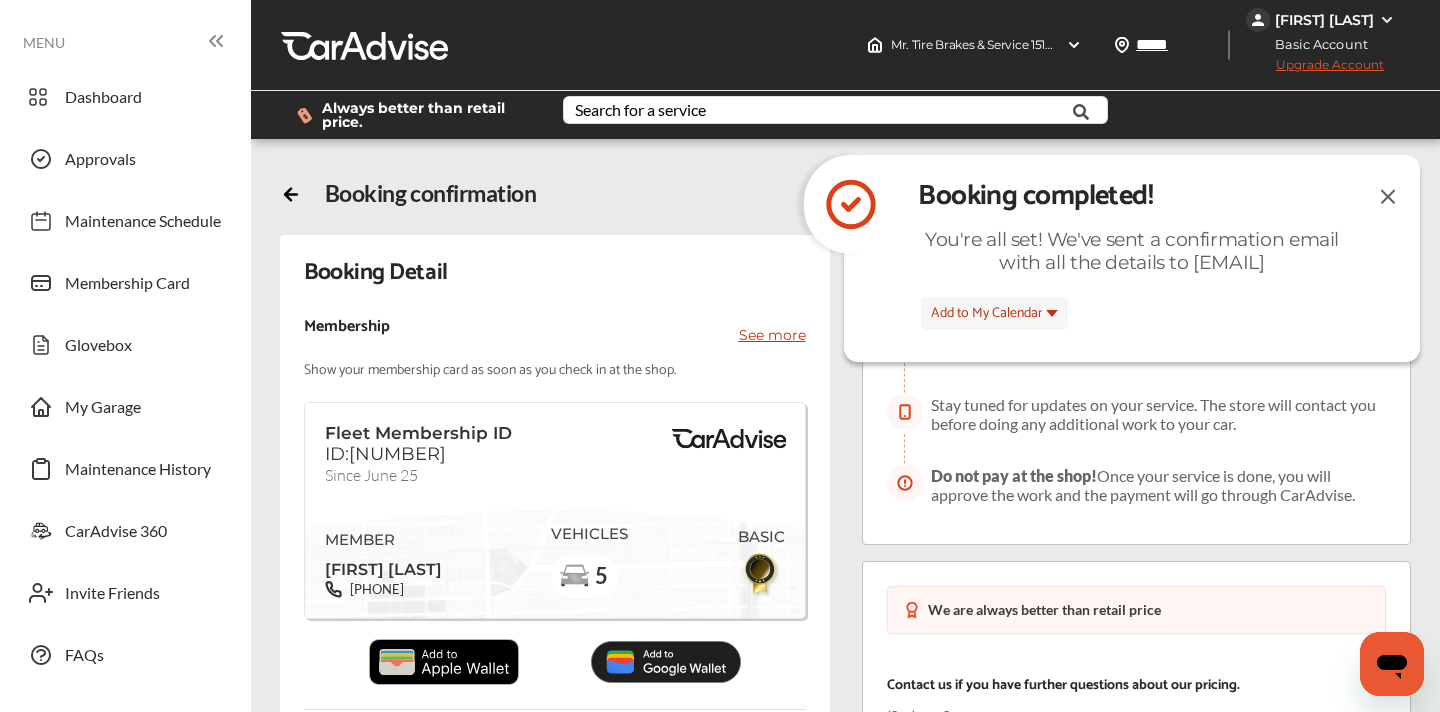scroll, scrollTop: 0, scrollLeft: 0, axis: both 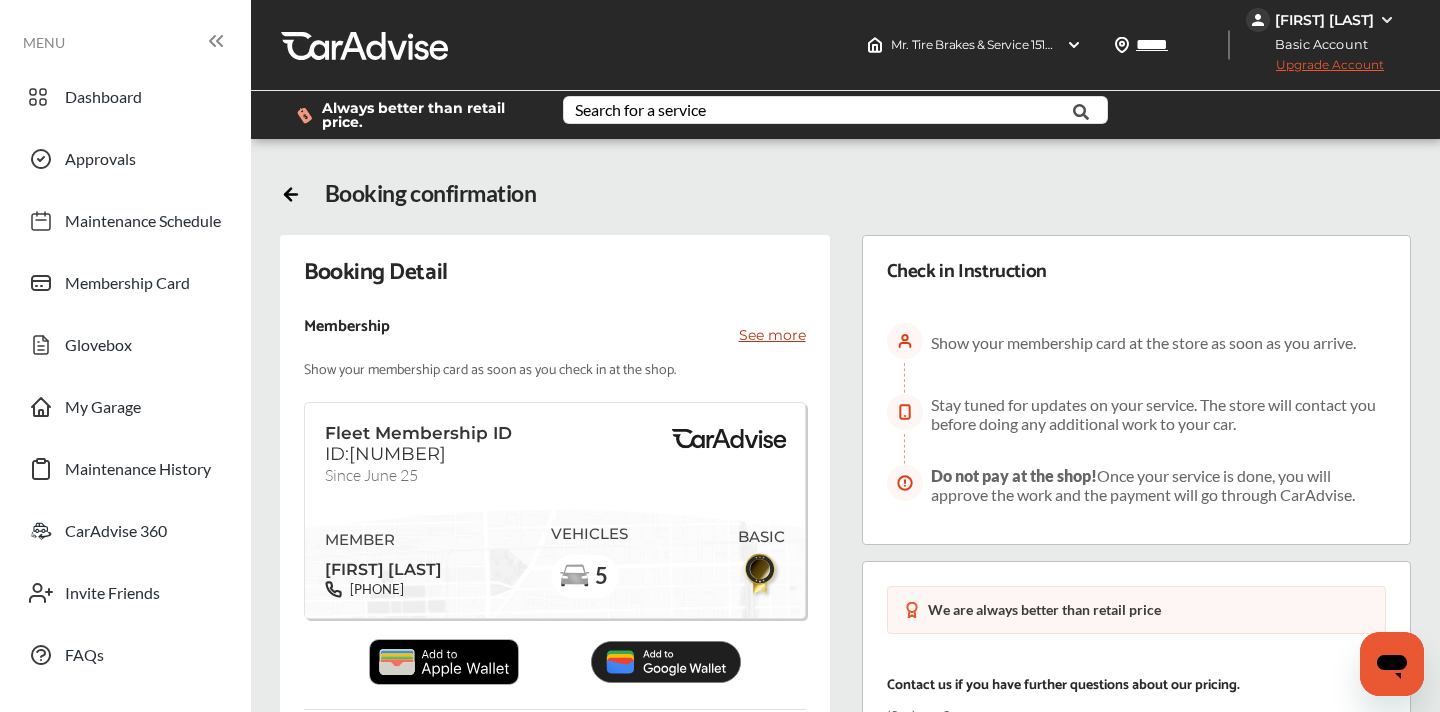 click on "See more" at bounding box center (772, 335) 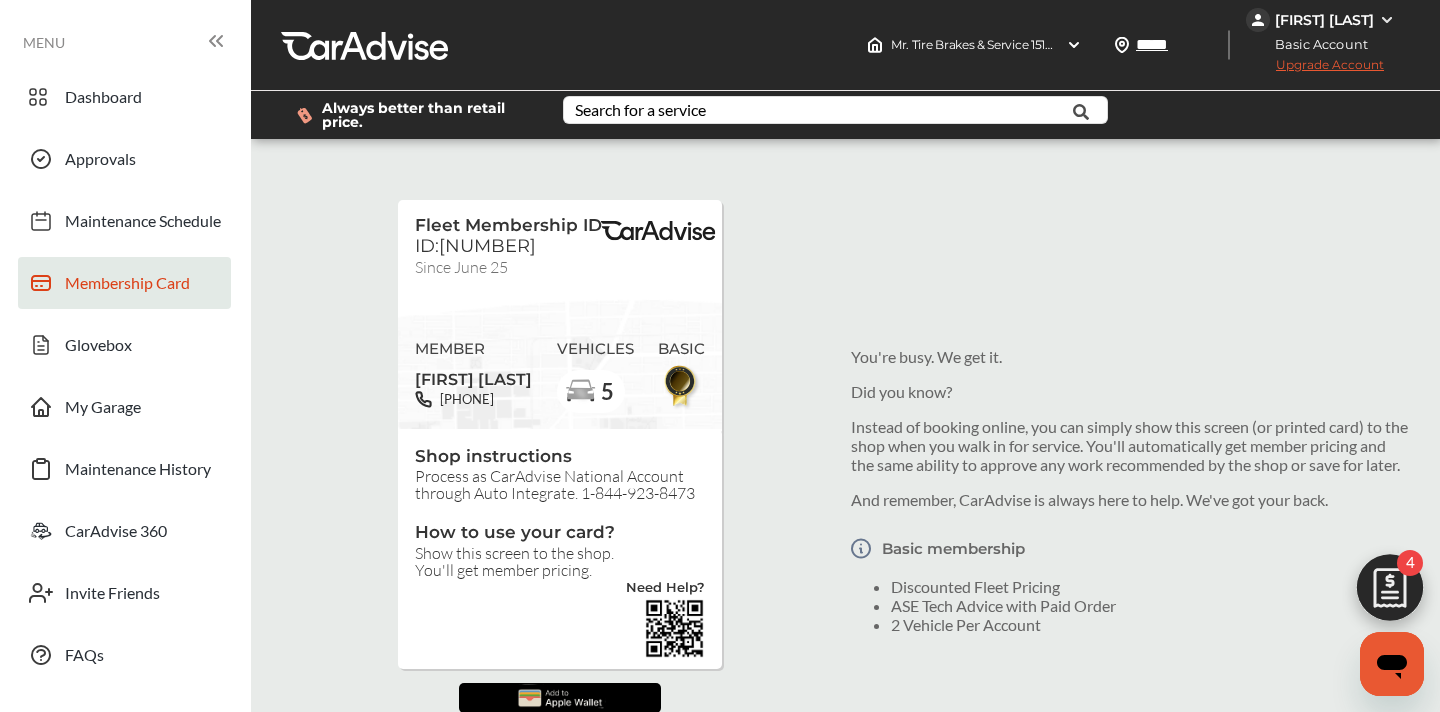 scroll, scrollTop: 266, scrollLeft: 0, axis: vertical 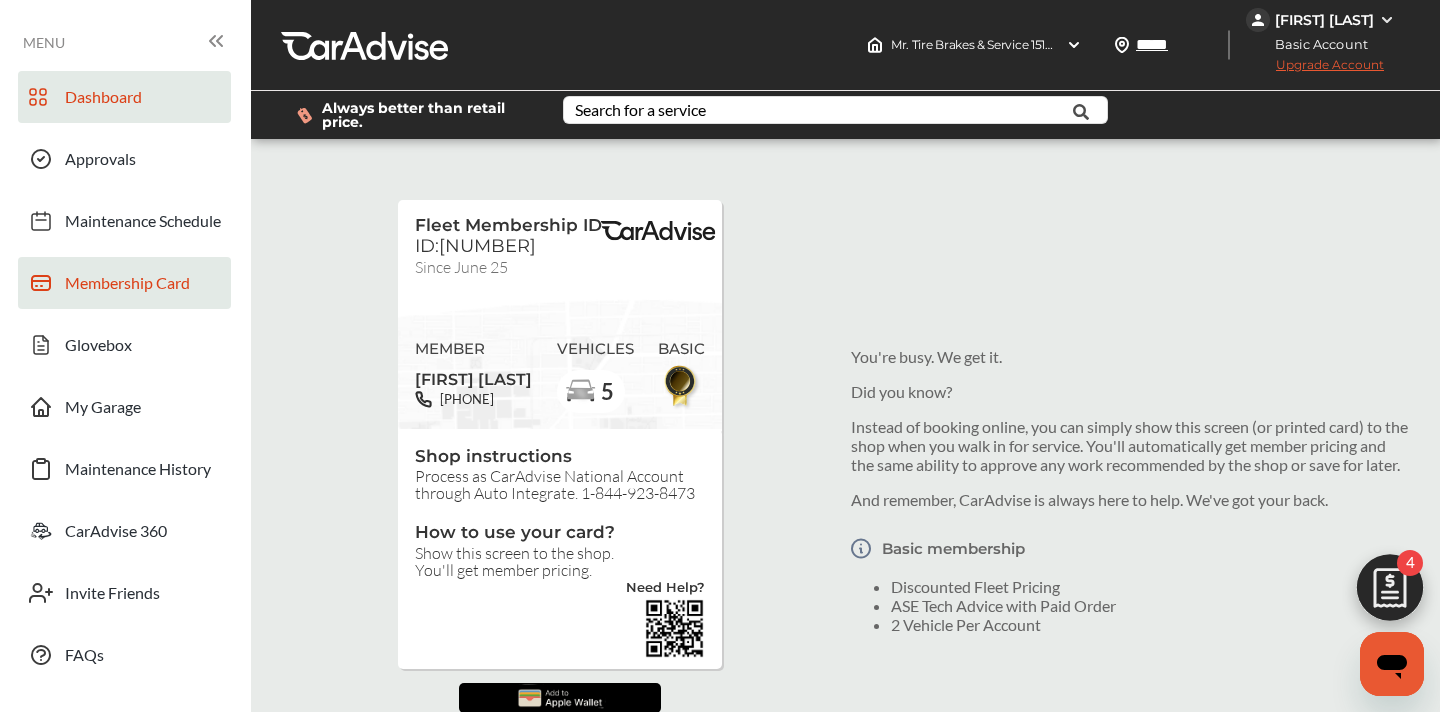 click on "Dashboard" at bounding box center [103, 100] 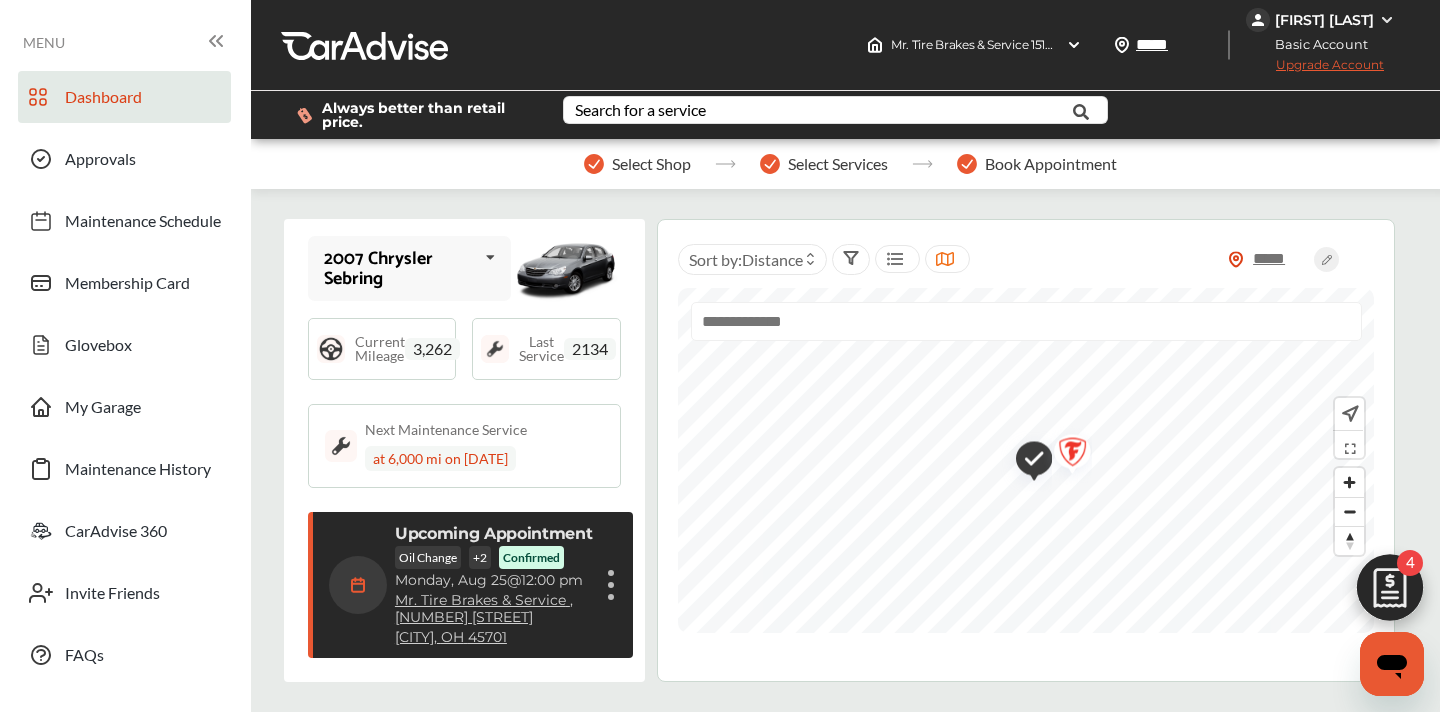 scroll, scrollTop: 134, scrollLeft: 0, axis: vertical 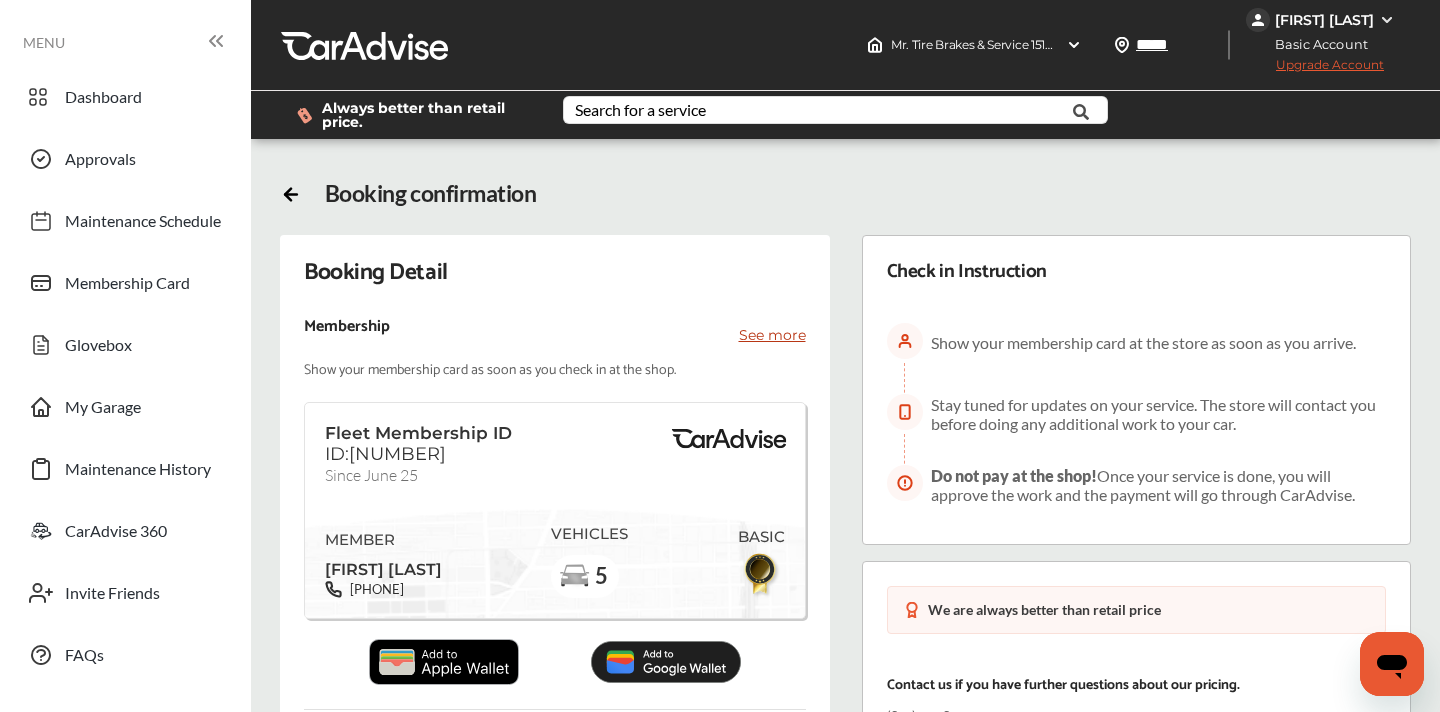 click on "Cancel Appointment" at bounding box center [554, 1398] 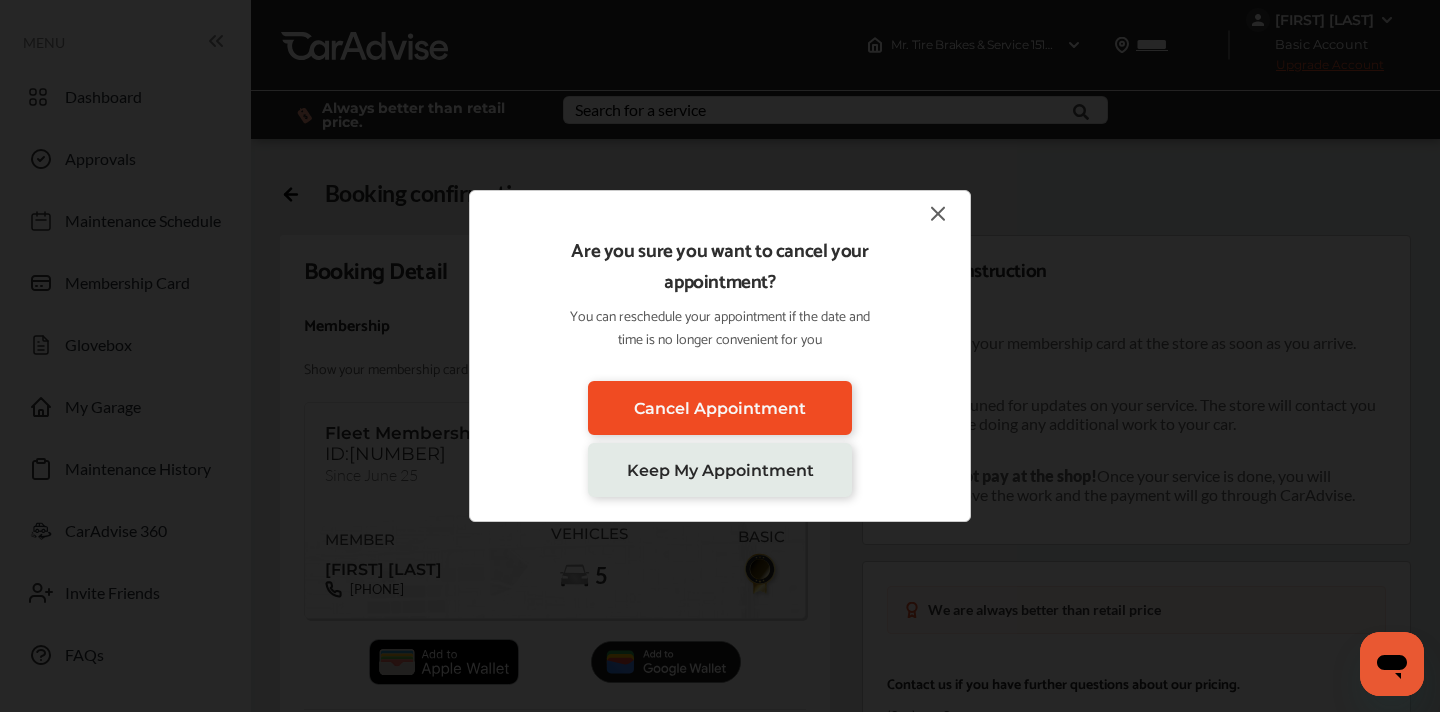 click on "Cancel Appointment" at bounding box center [720, 408] 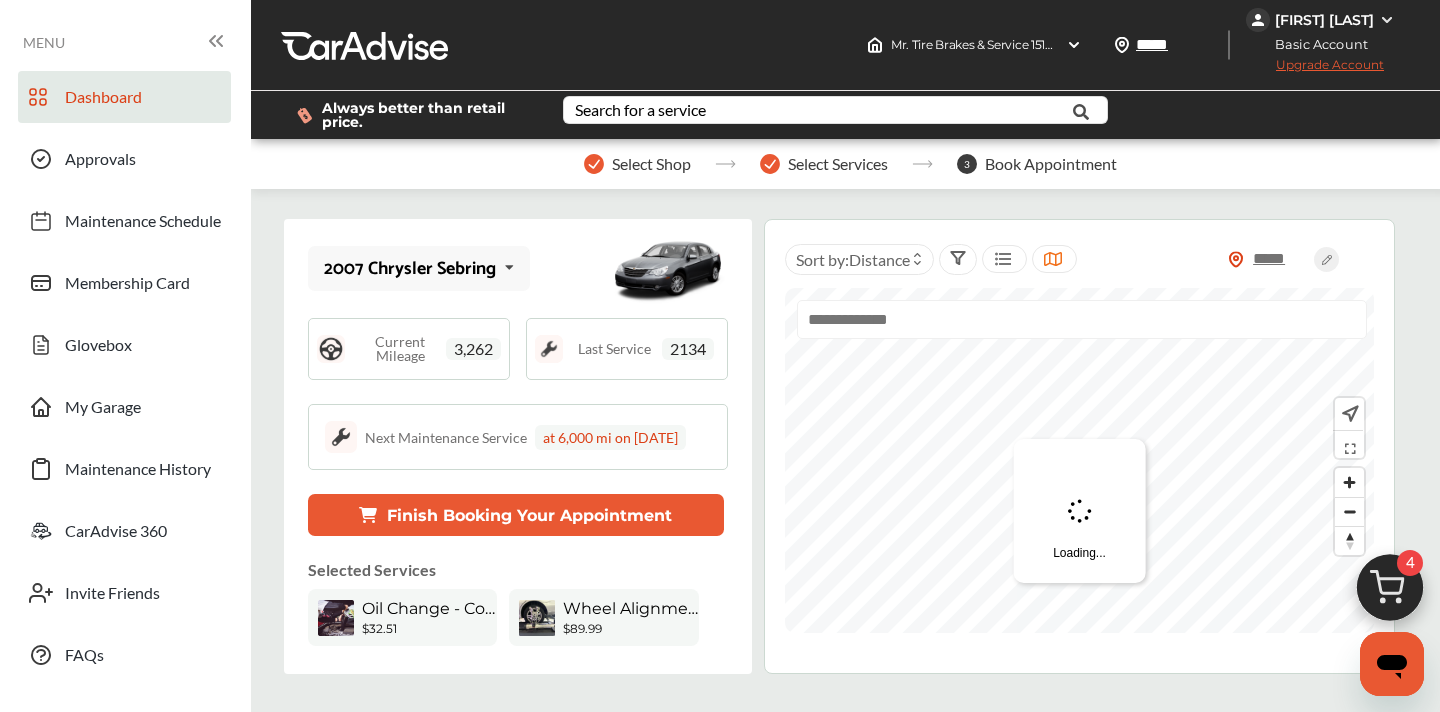 scroll, scrollTop: 0, scrollLeft: 0, axis: both 